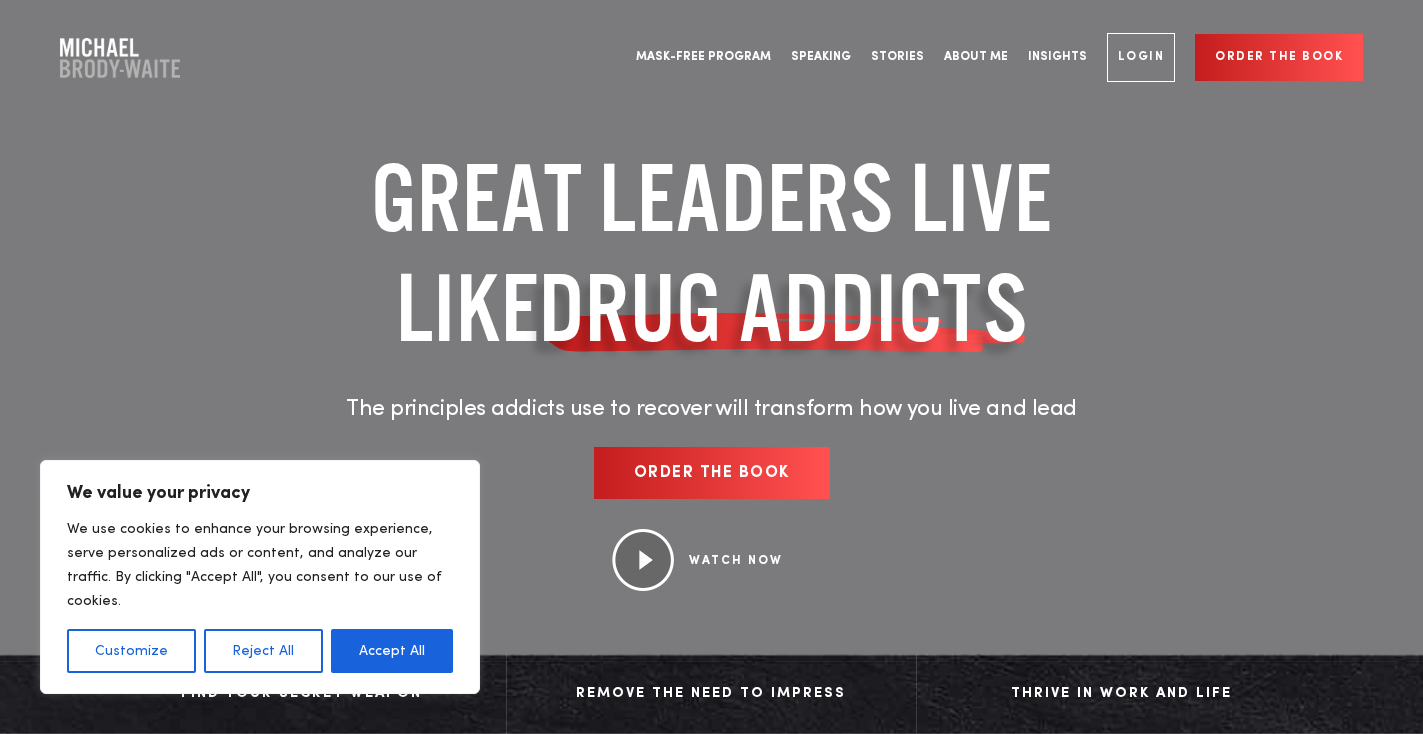 scroll, scrollTop: 0, scrollLeft: 0, axis: both 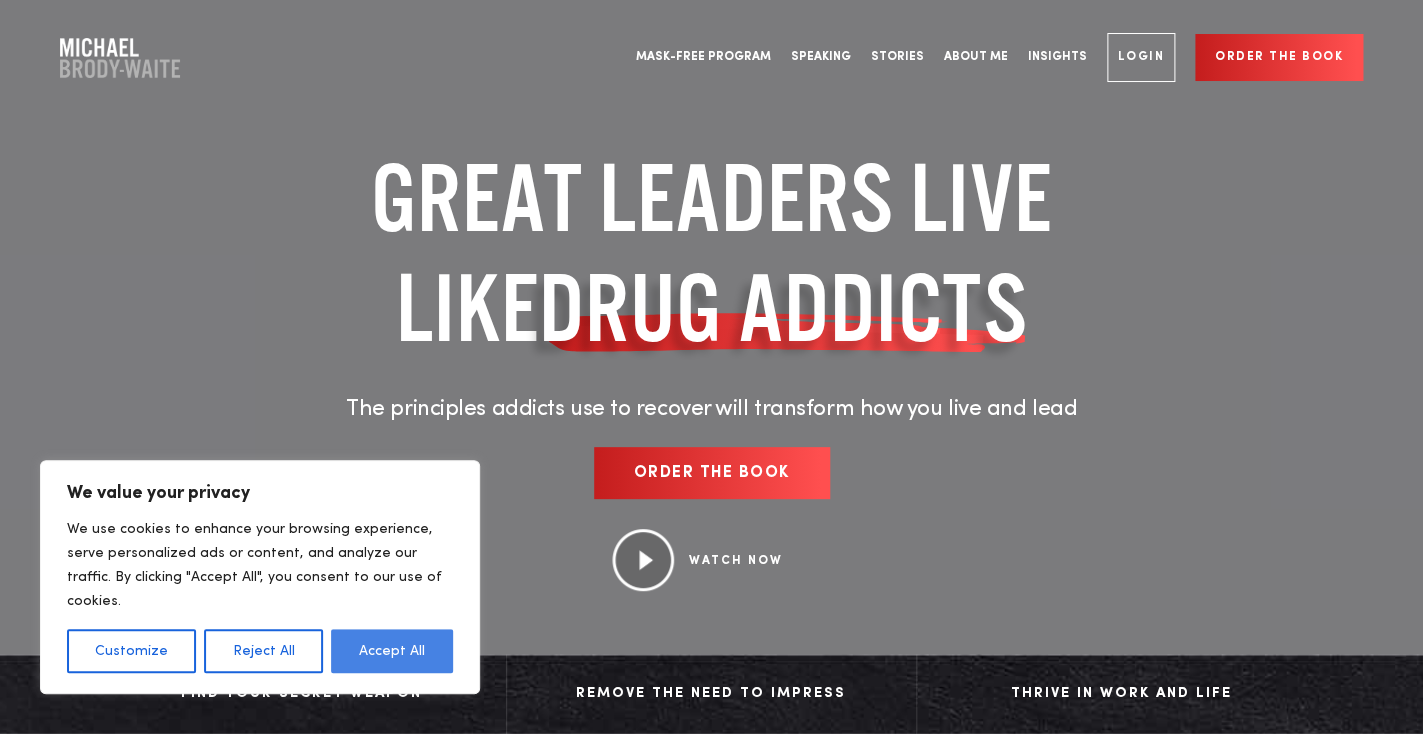 click on "Accept All" at bounding box center (392, 651) 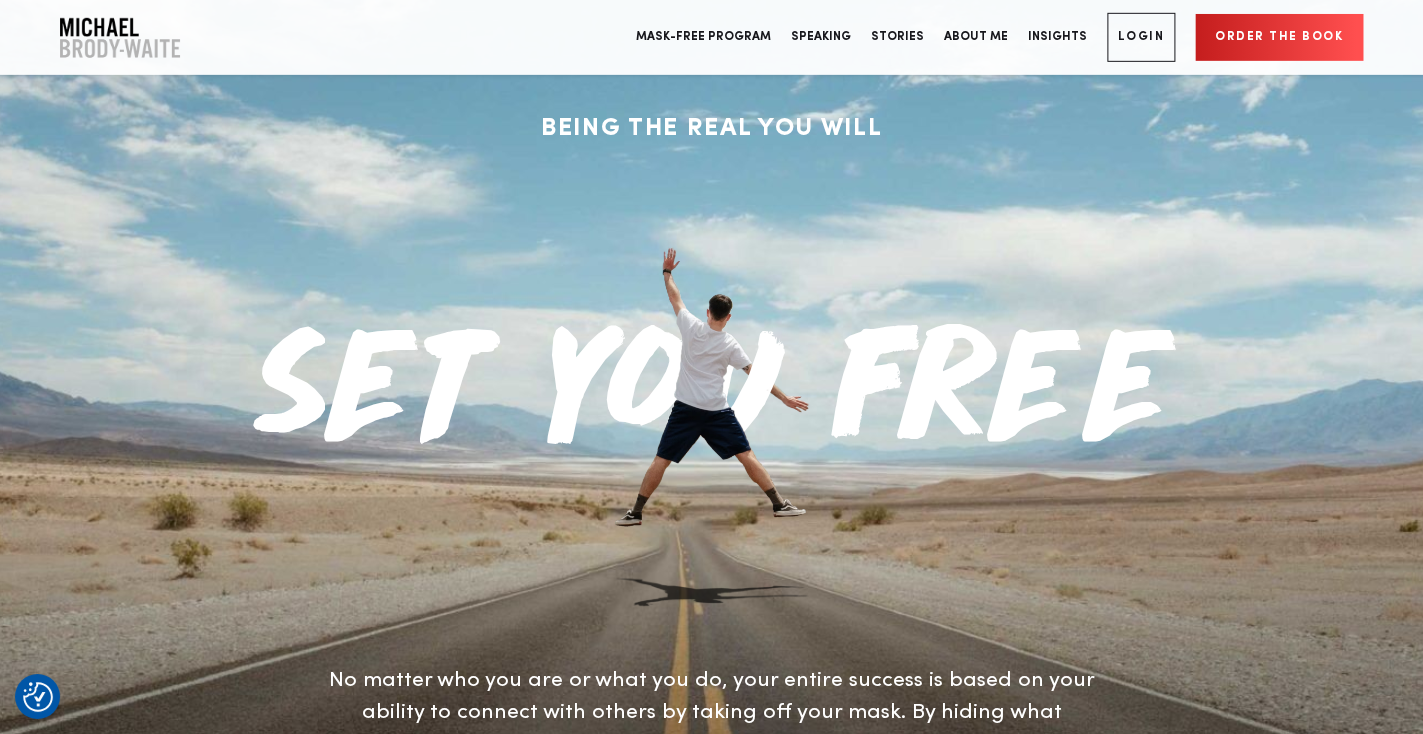 scroll, scrollTop: 2557, scrollLeft: 0, axis: vertical 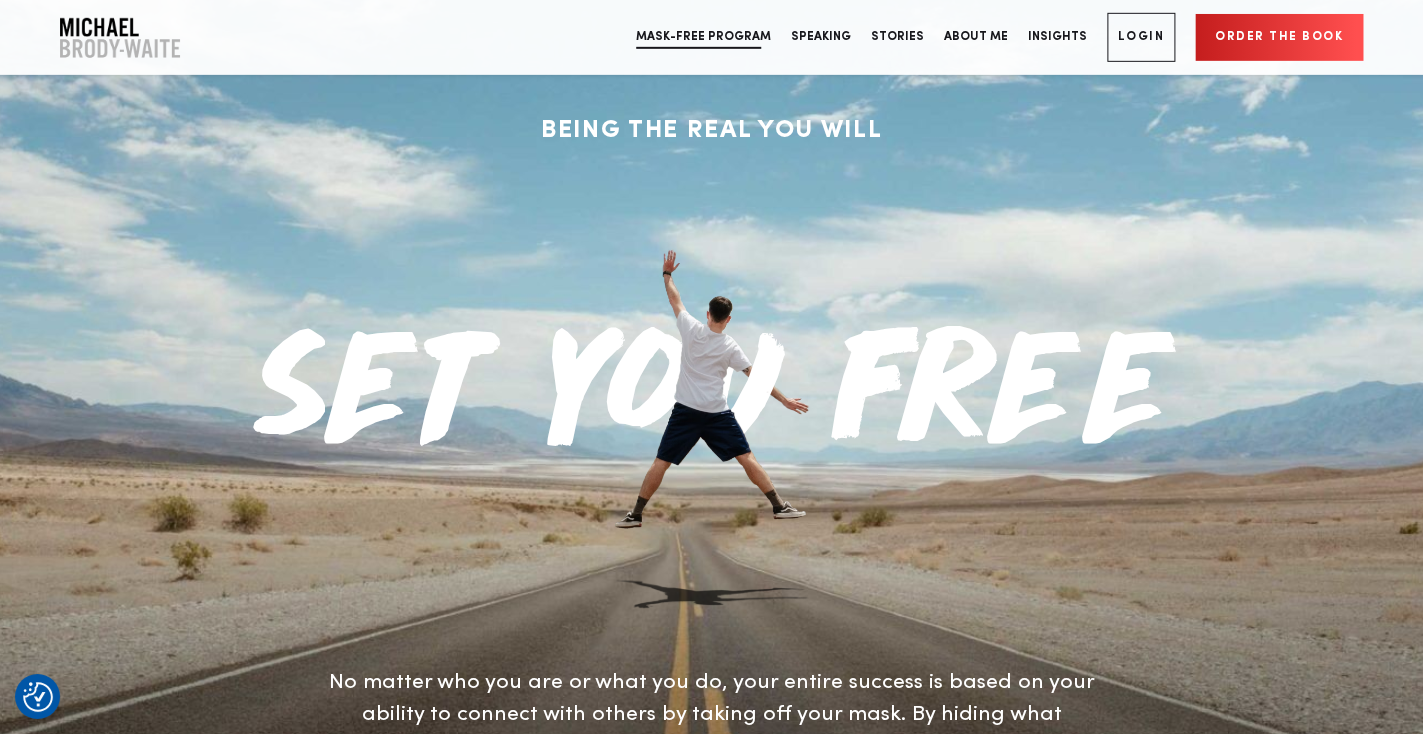 click on "Mask-Free Program" at bounding box center [703, 37] 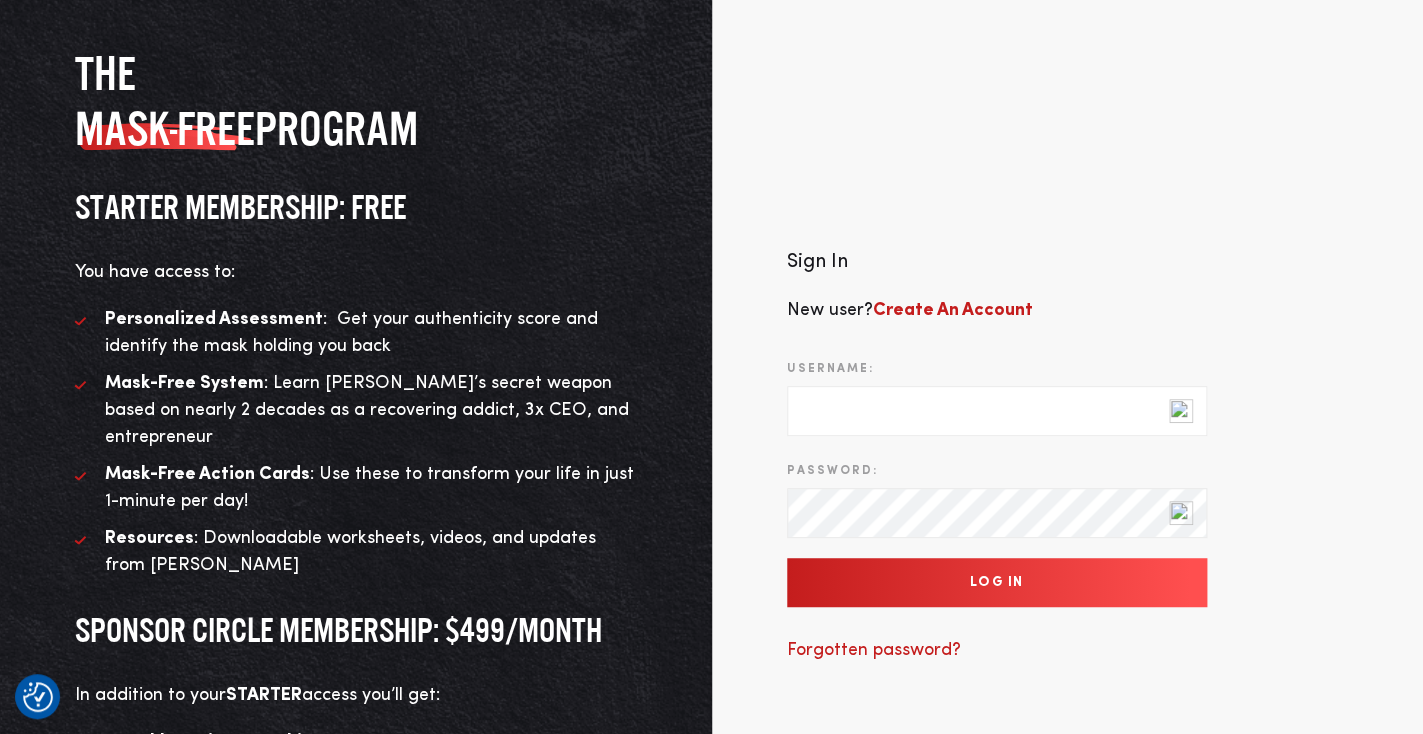scroll, scrollTop: 0, scrollLeft: 0, axis: both 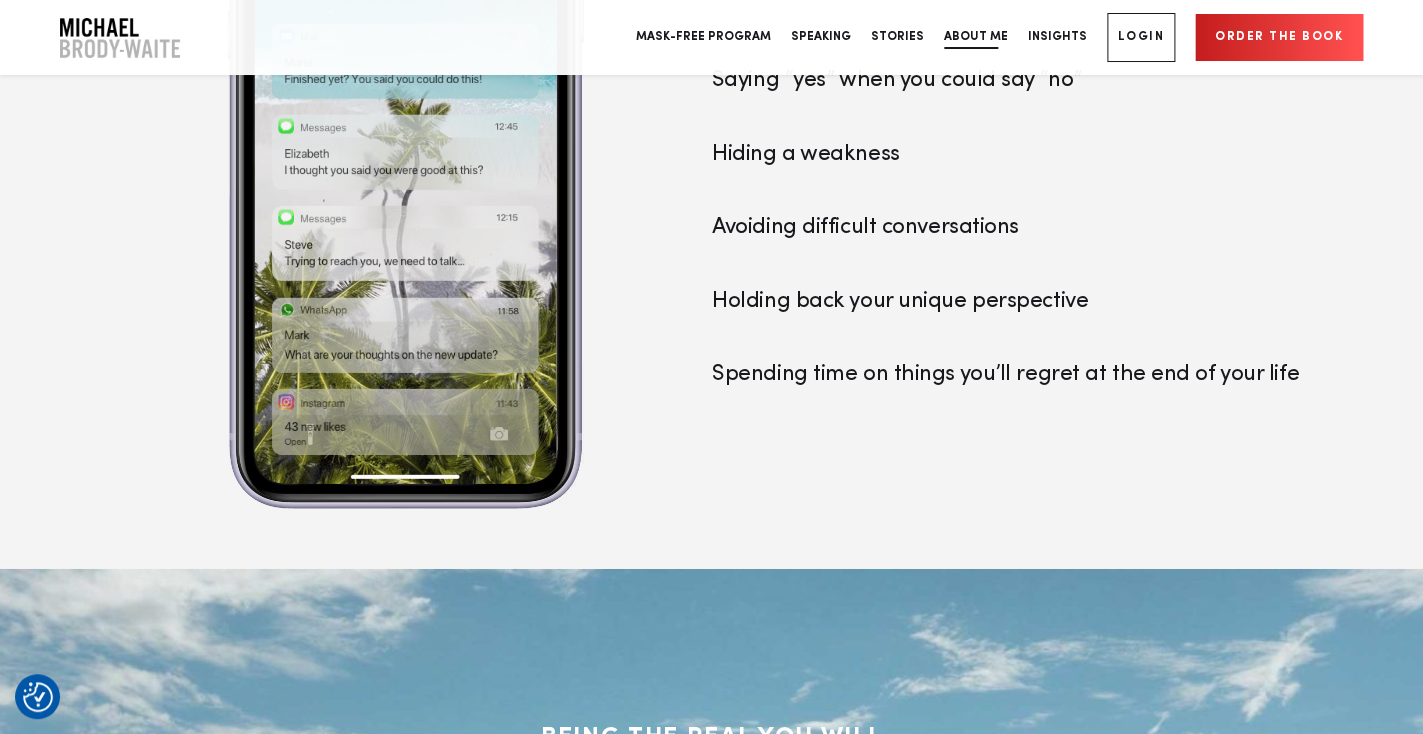 click on "About Me" at bounding box center (976, 37) 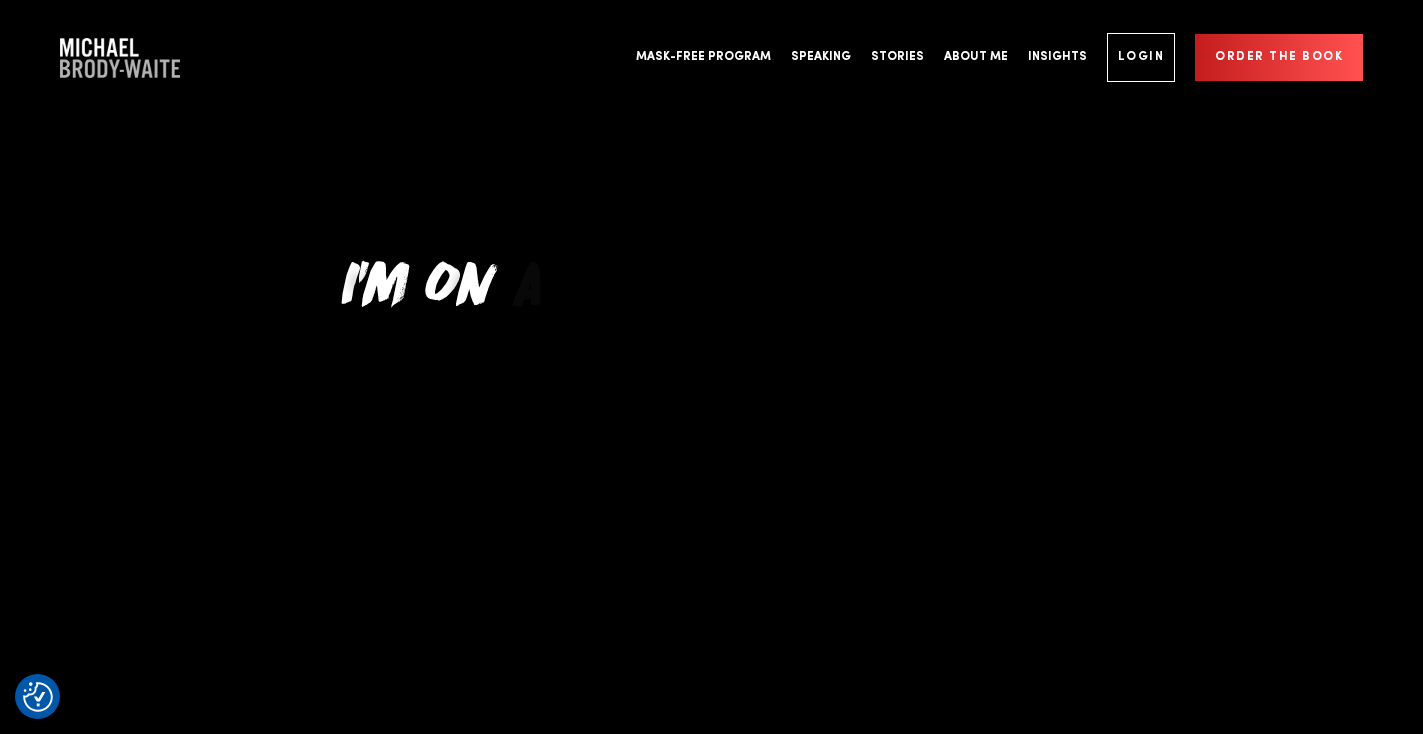 scroll, scrollTop: 0, scrollLeft: 0, axis: both 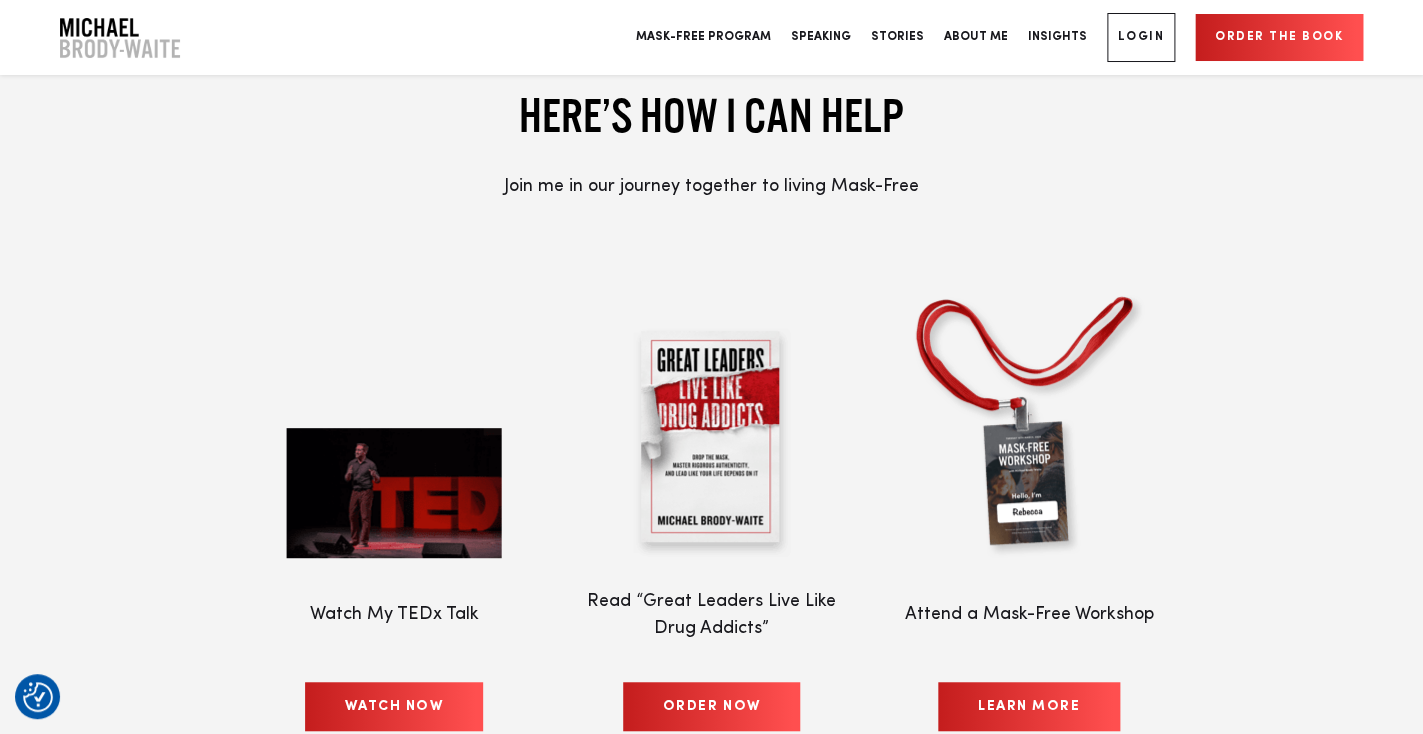 click at bounding box center (712, 442) 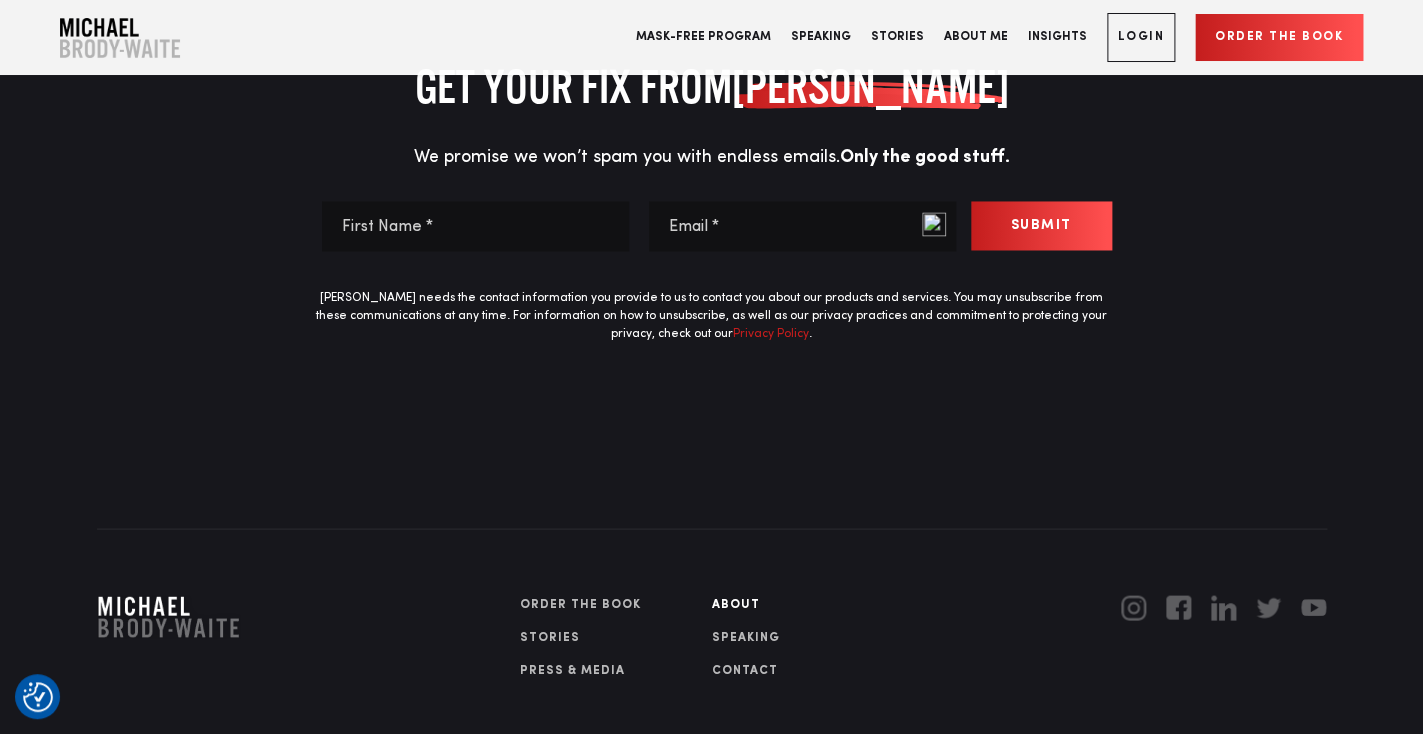 scroll, scrollTop: 9761, scrollLeft: 0, axis: vertical 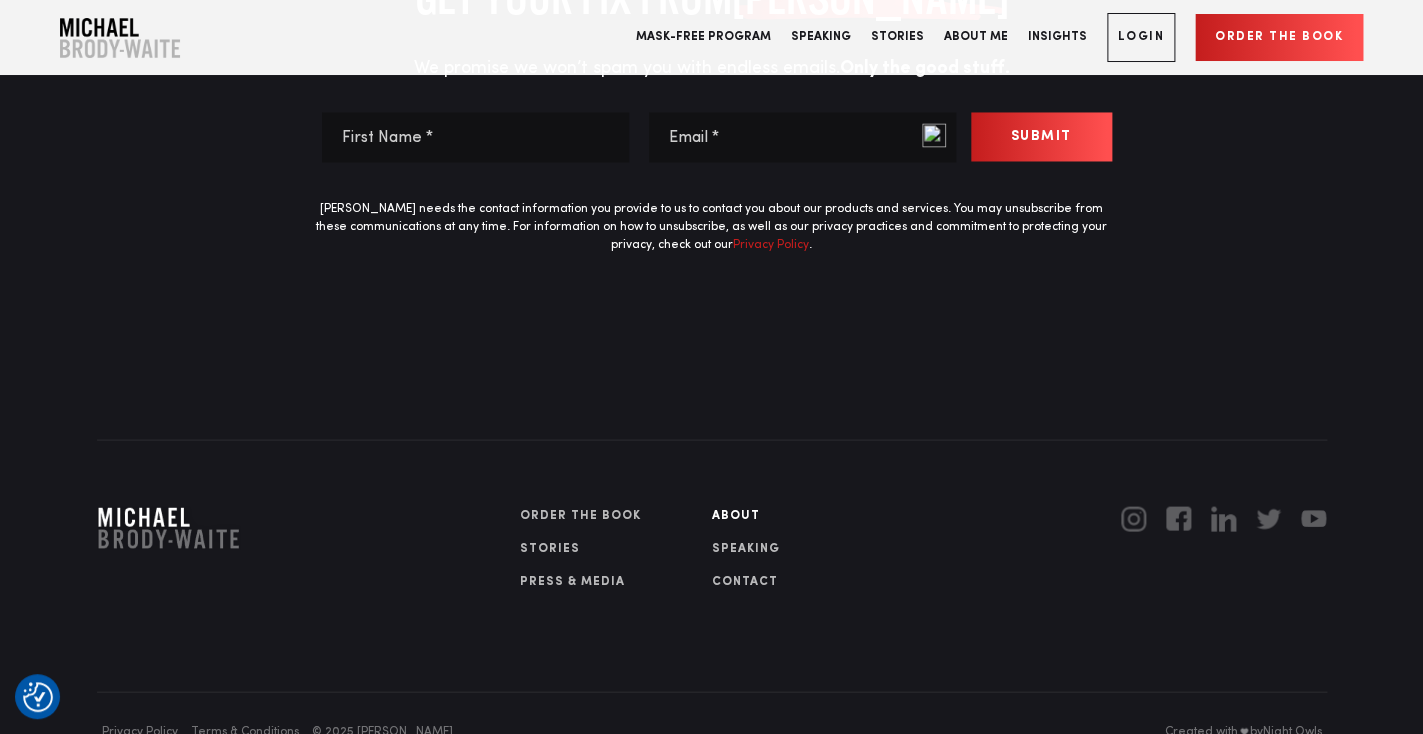 click on "SPEAKING" at bounding box center (807, 548) 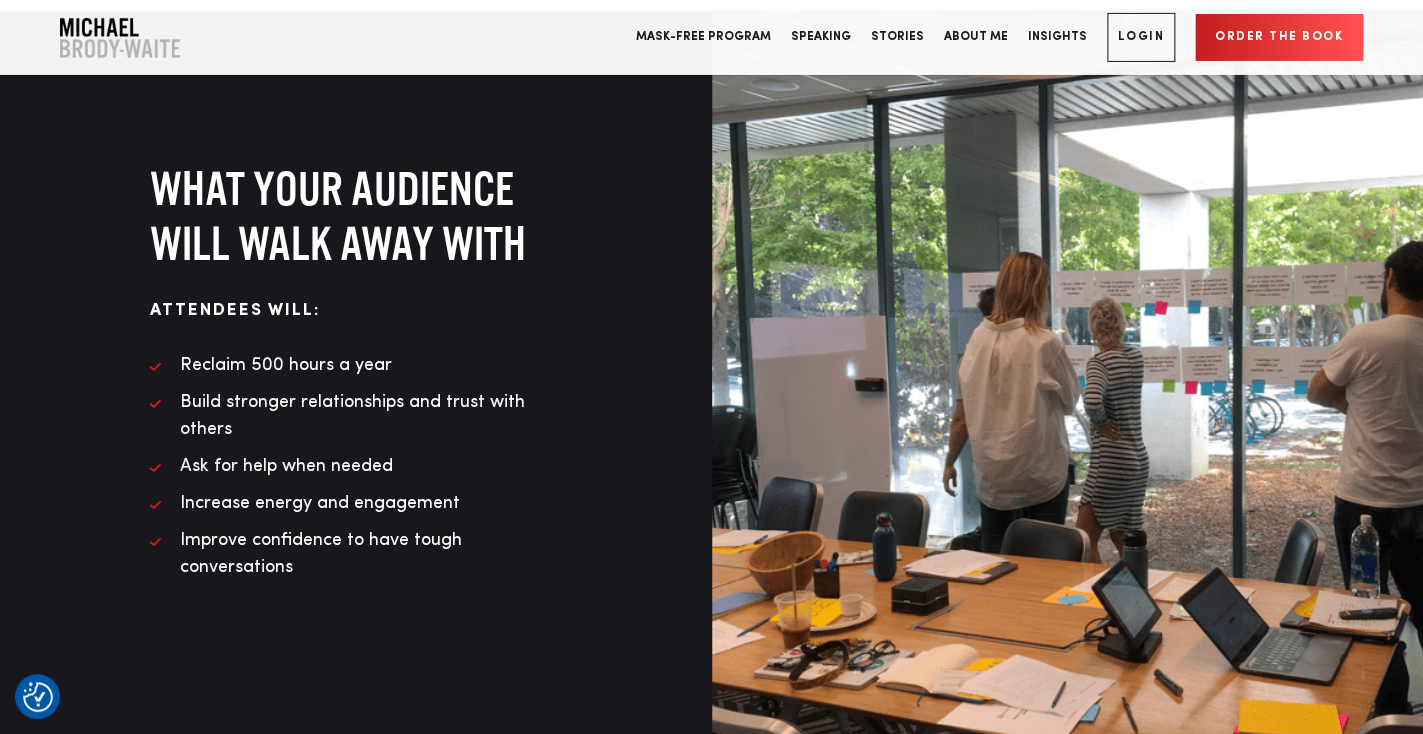 scroll, scrollTop: 4370, scrollLeft: 0, axis: vertical 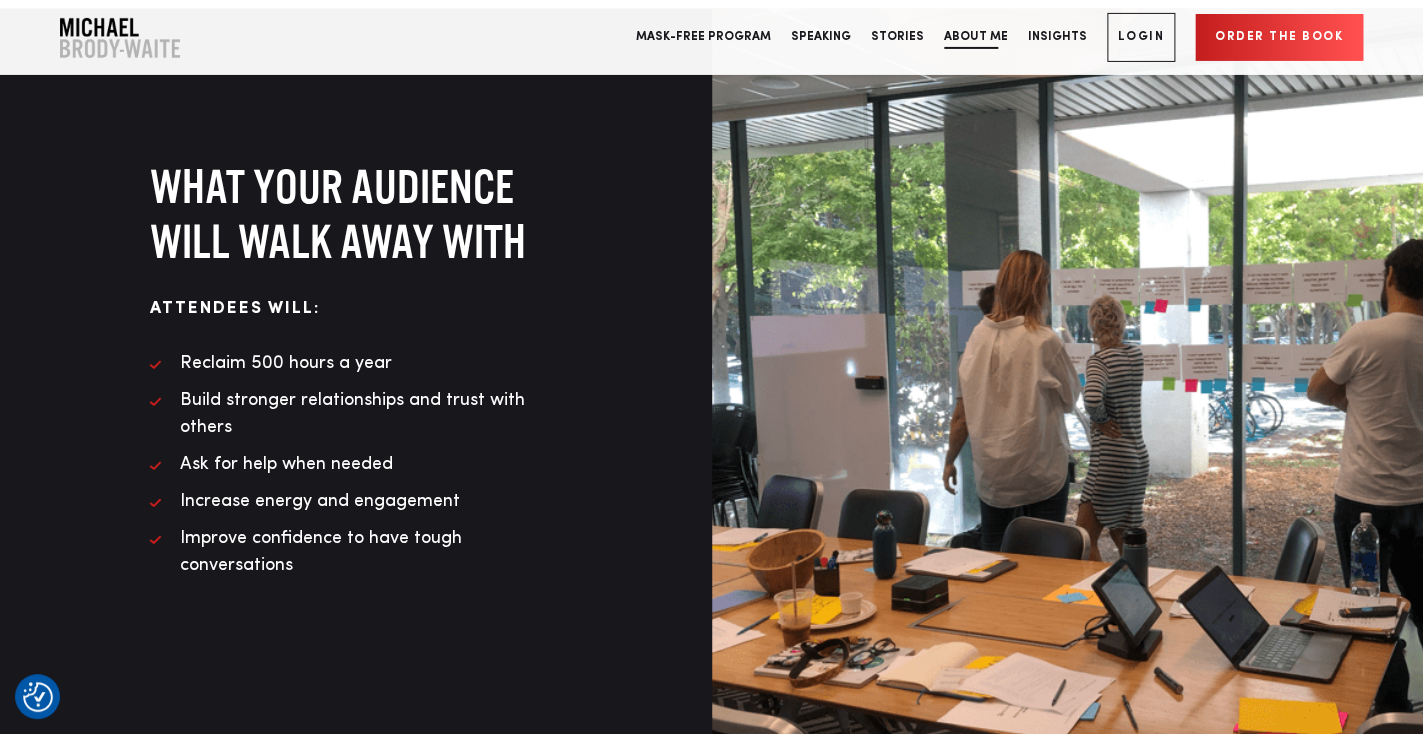 click on "About Me" at bounding box center (976, 37) 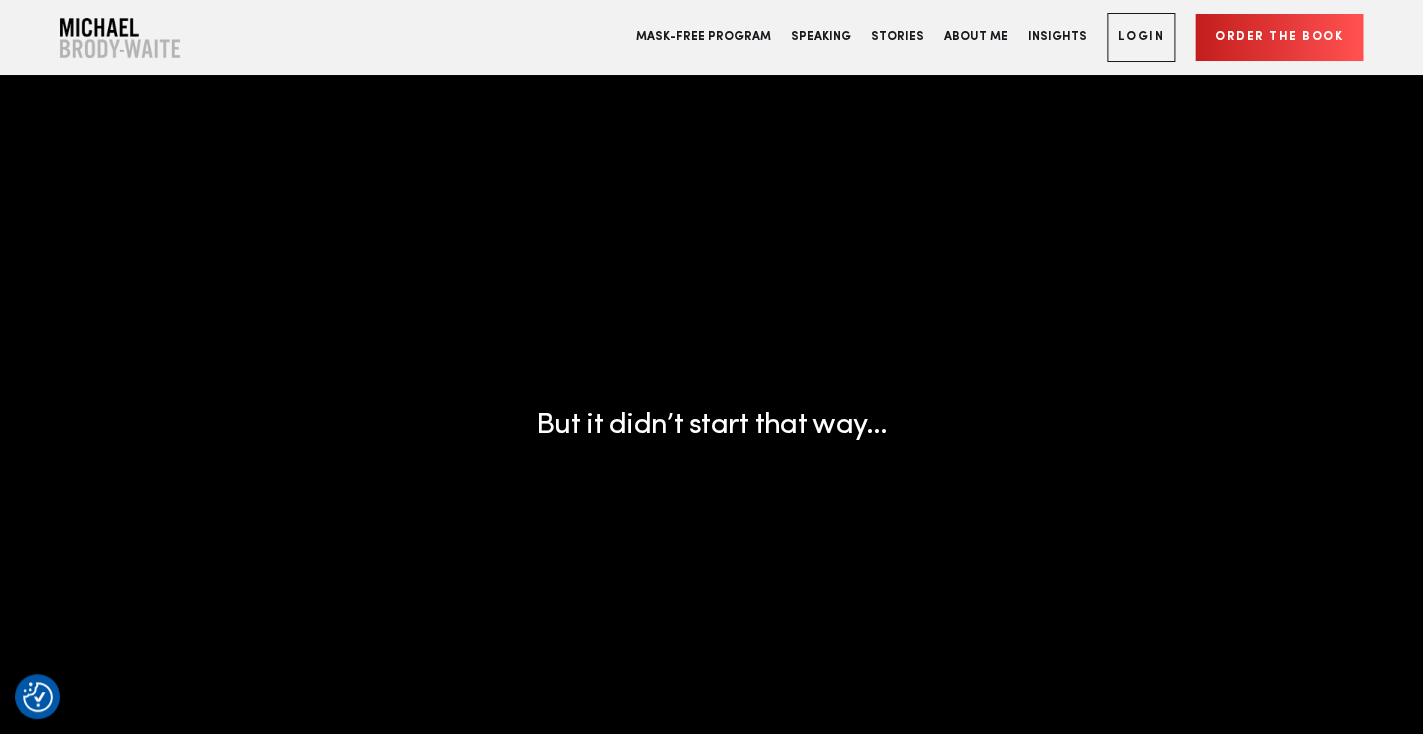 scroll, scrollTop: 674, scrollLeft: 0, axis: vertical 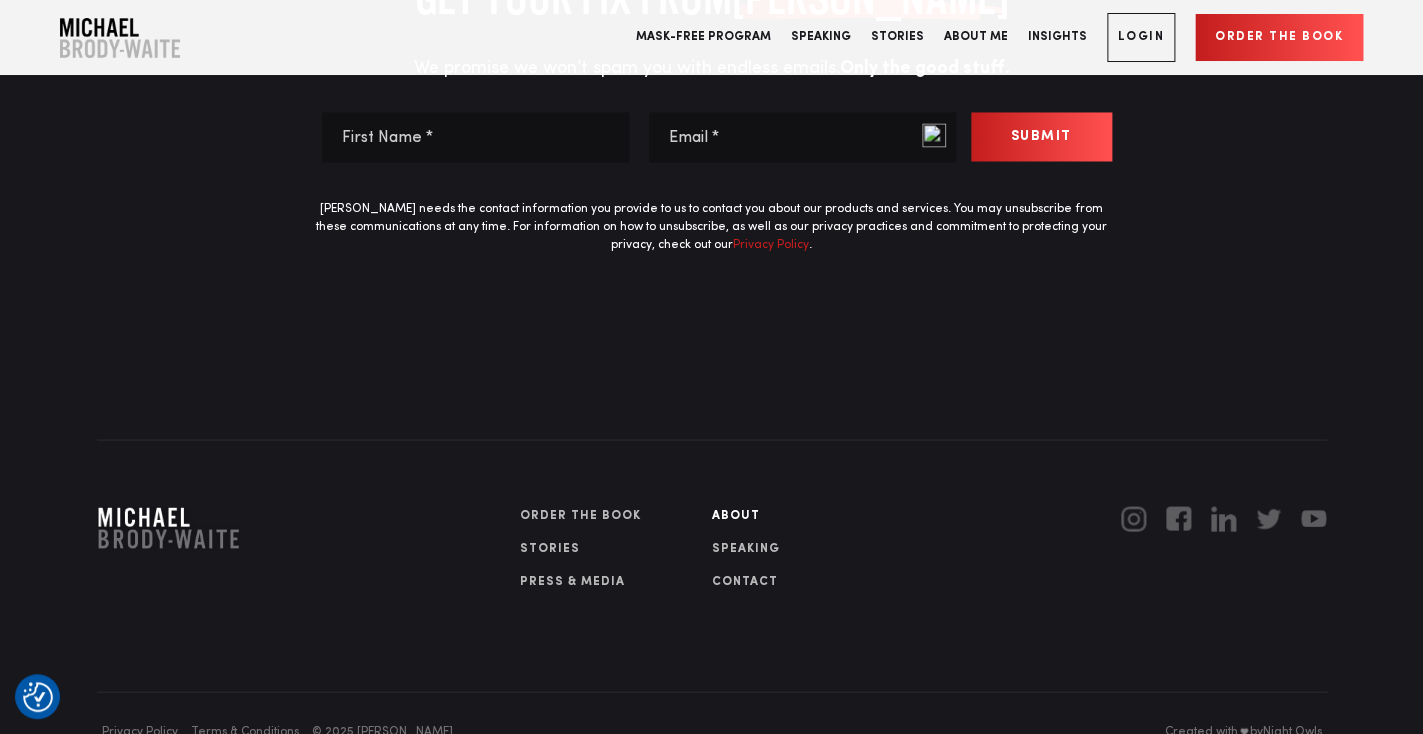 click on "PRESS & MEDIA" at bounding box center (616, 581) 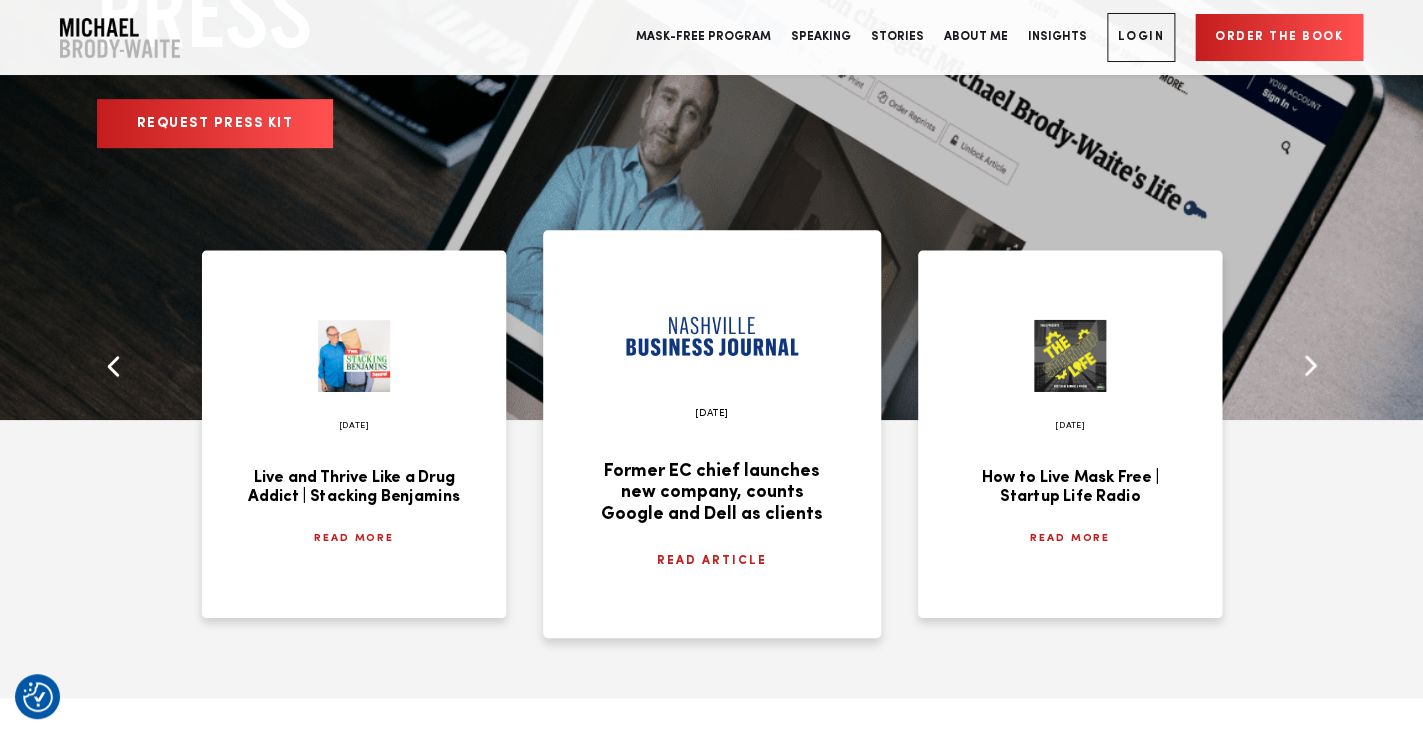 scroll, scrollTop: 312, scrollLeft: 0, axis: vertical 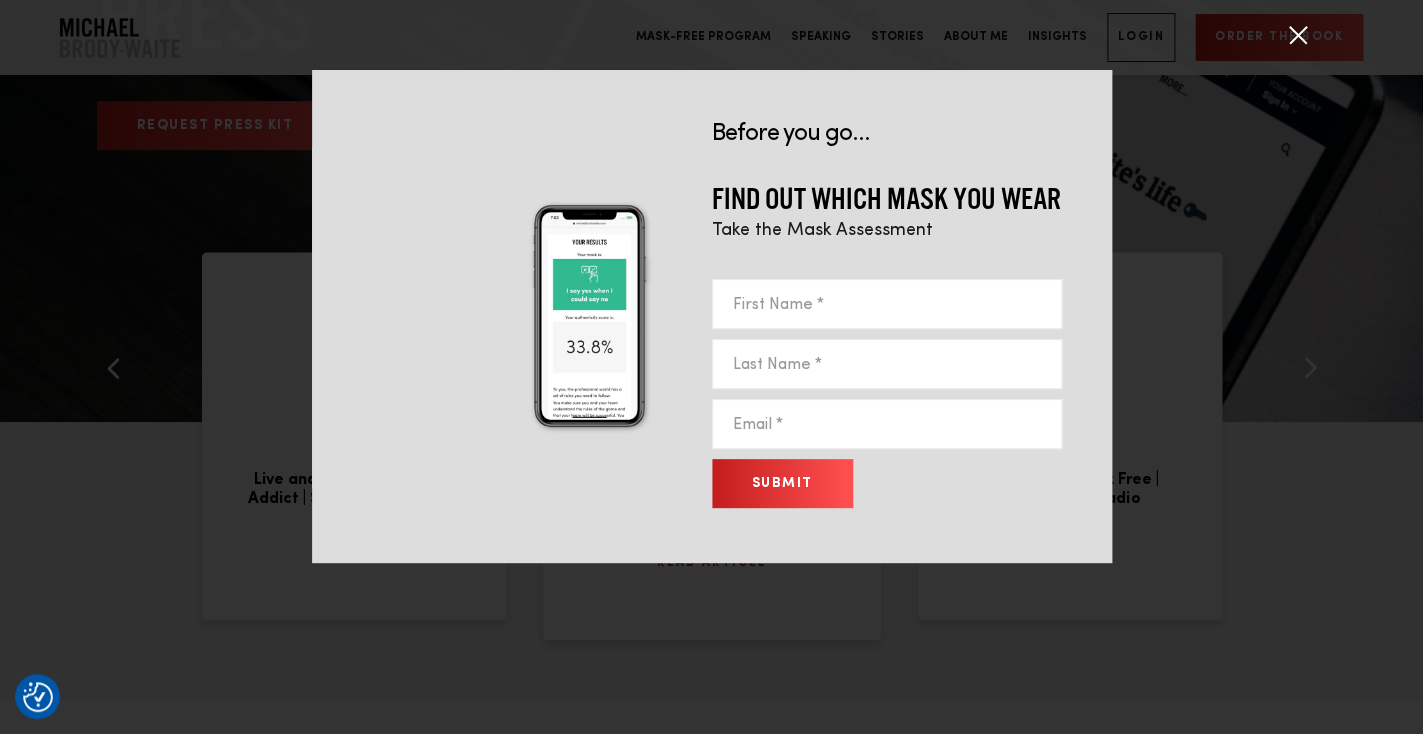 click at bounding box center [1298, 35] 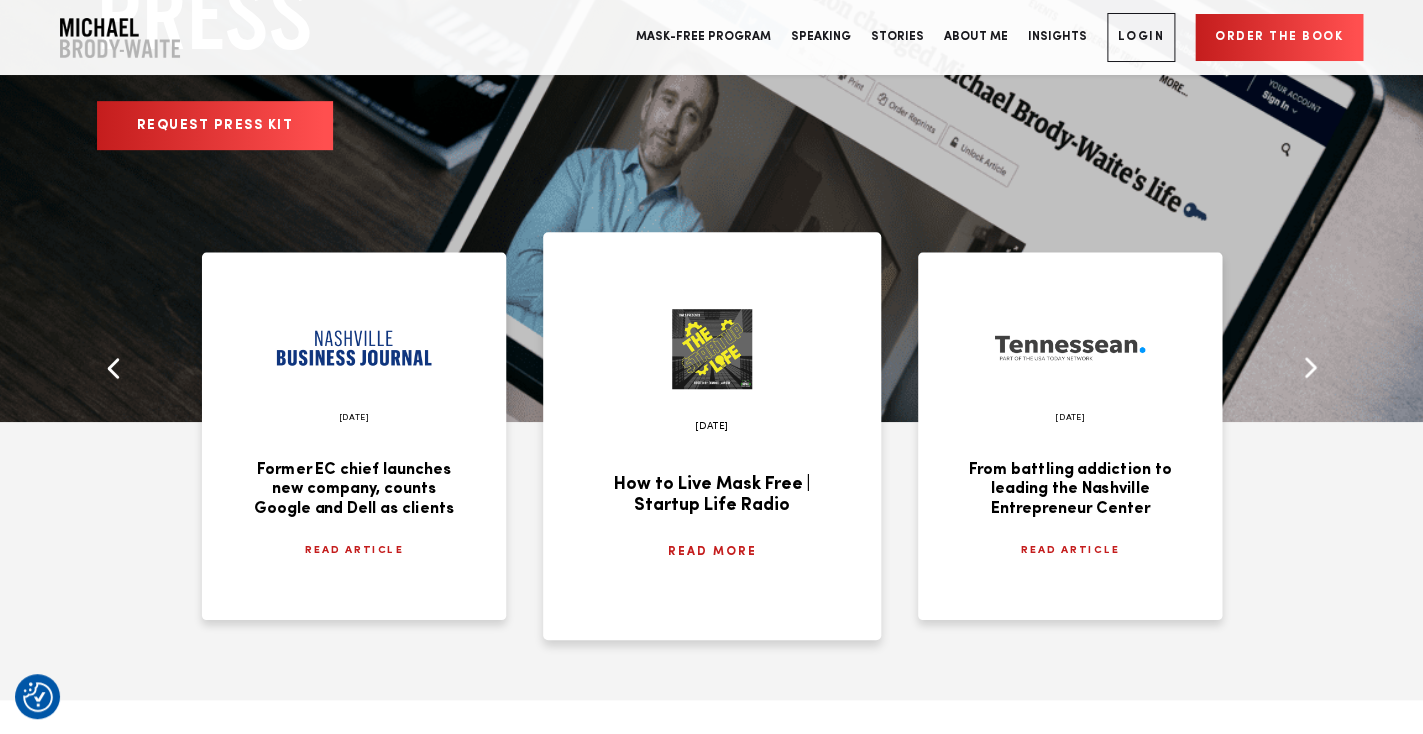 click on "READ ARTICLE" at bounding box center [353, 550] 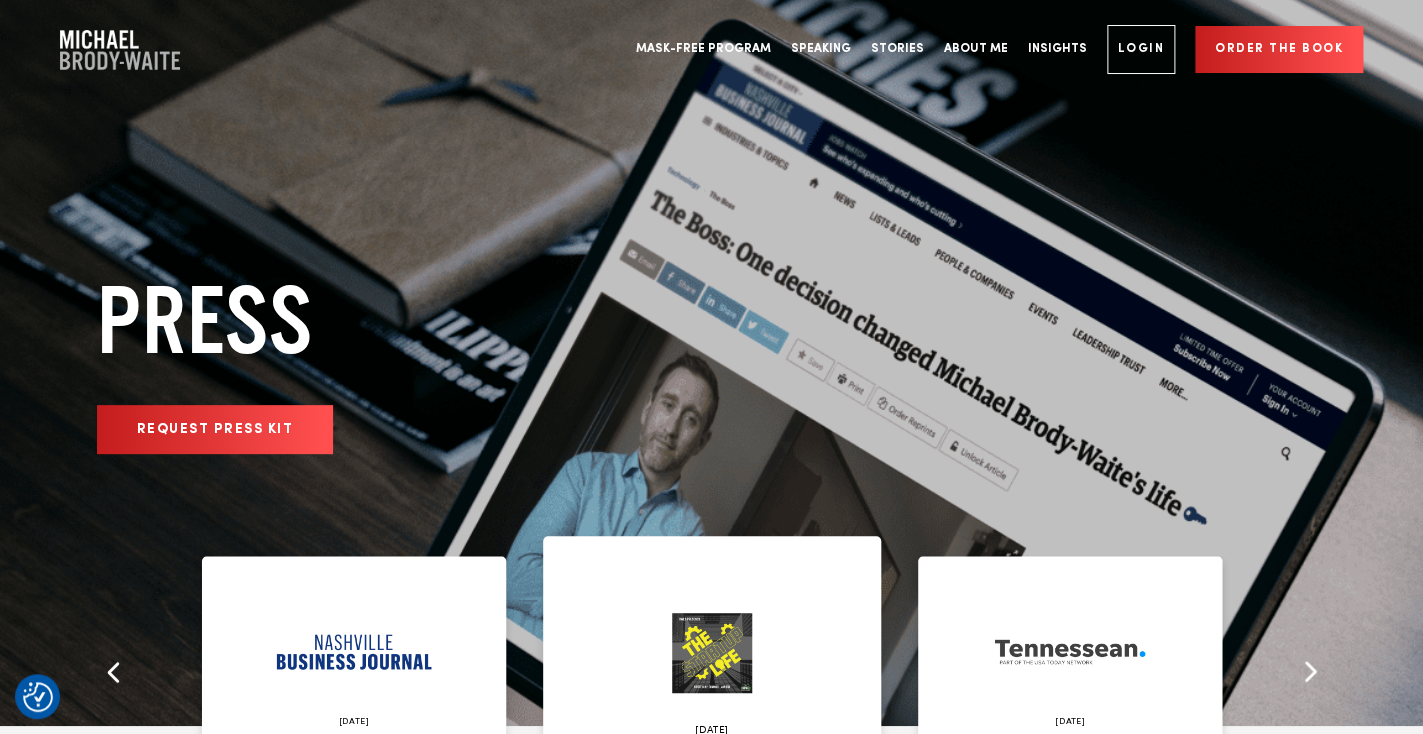 scroll, scrollTop: 0, scrollLeft: 0, axis: both 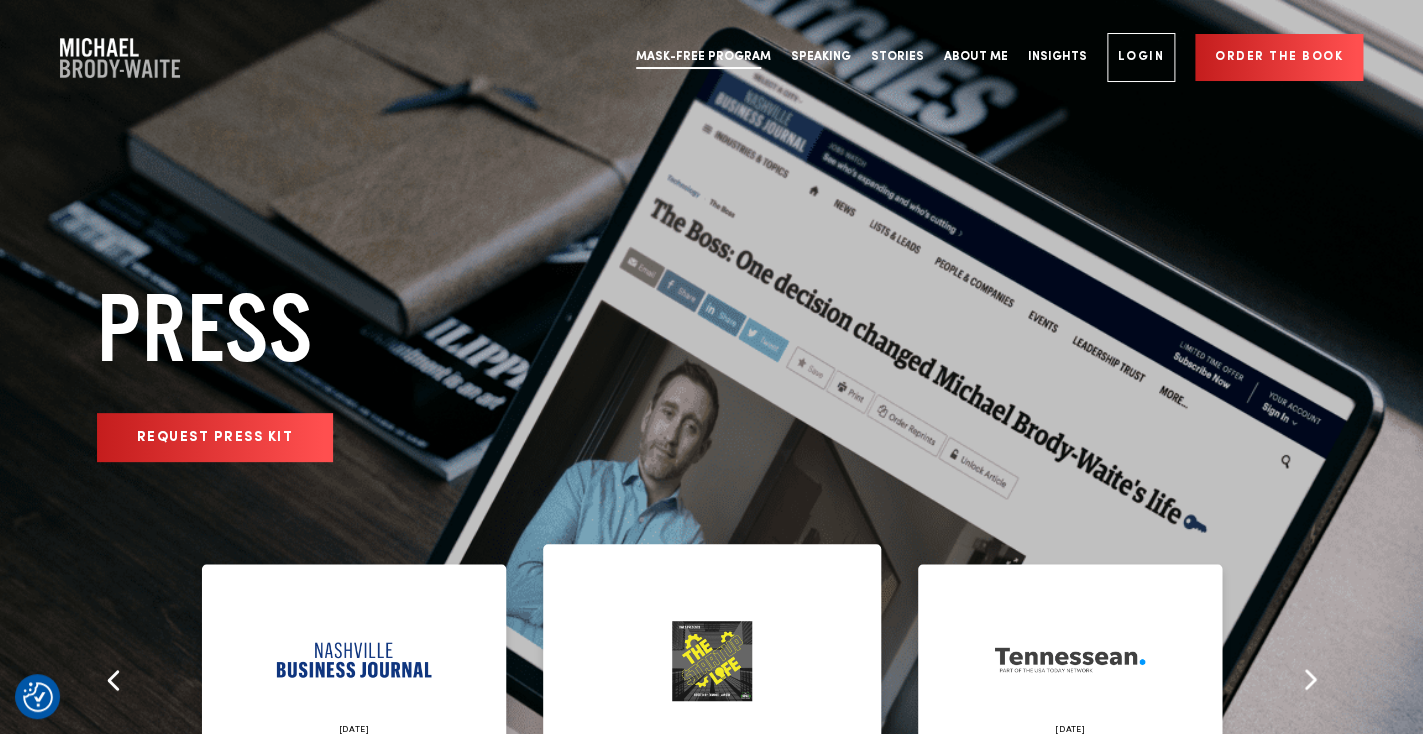 click on "Mask-Free Program" at bounding box center [703, 57] 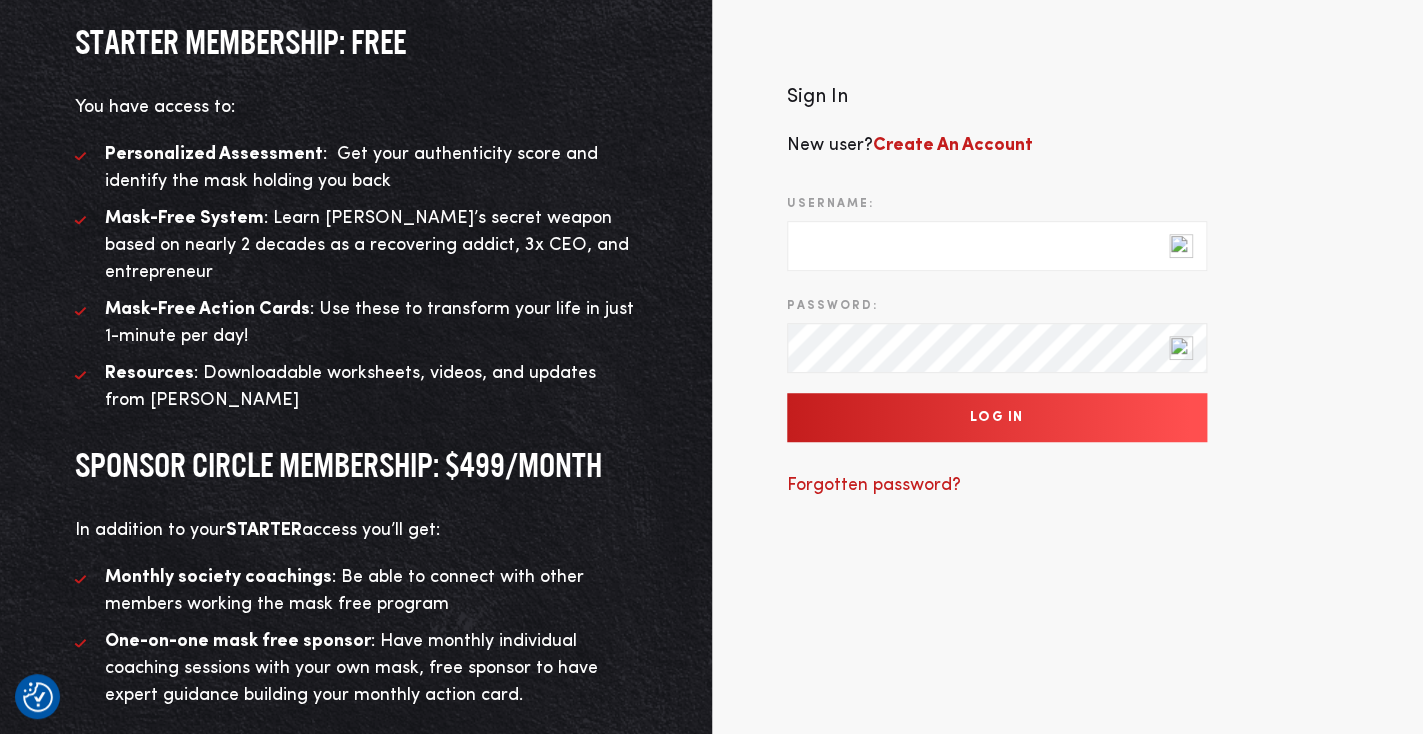 scroll, scrollTop: 264, scrollLeft: 0, axis: vertical 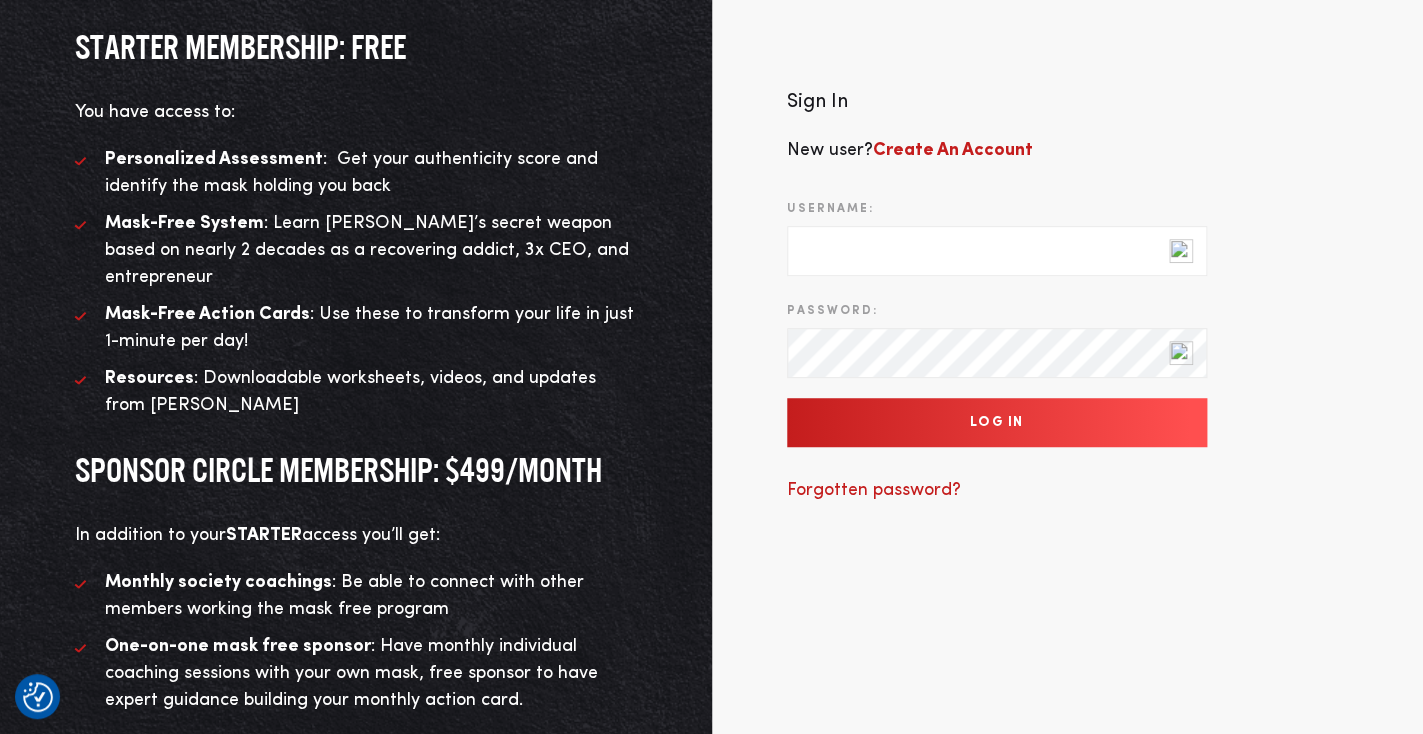 click on "Username:" at bounding box center (997, 251) 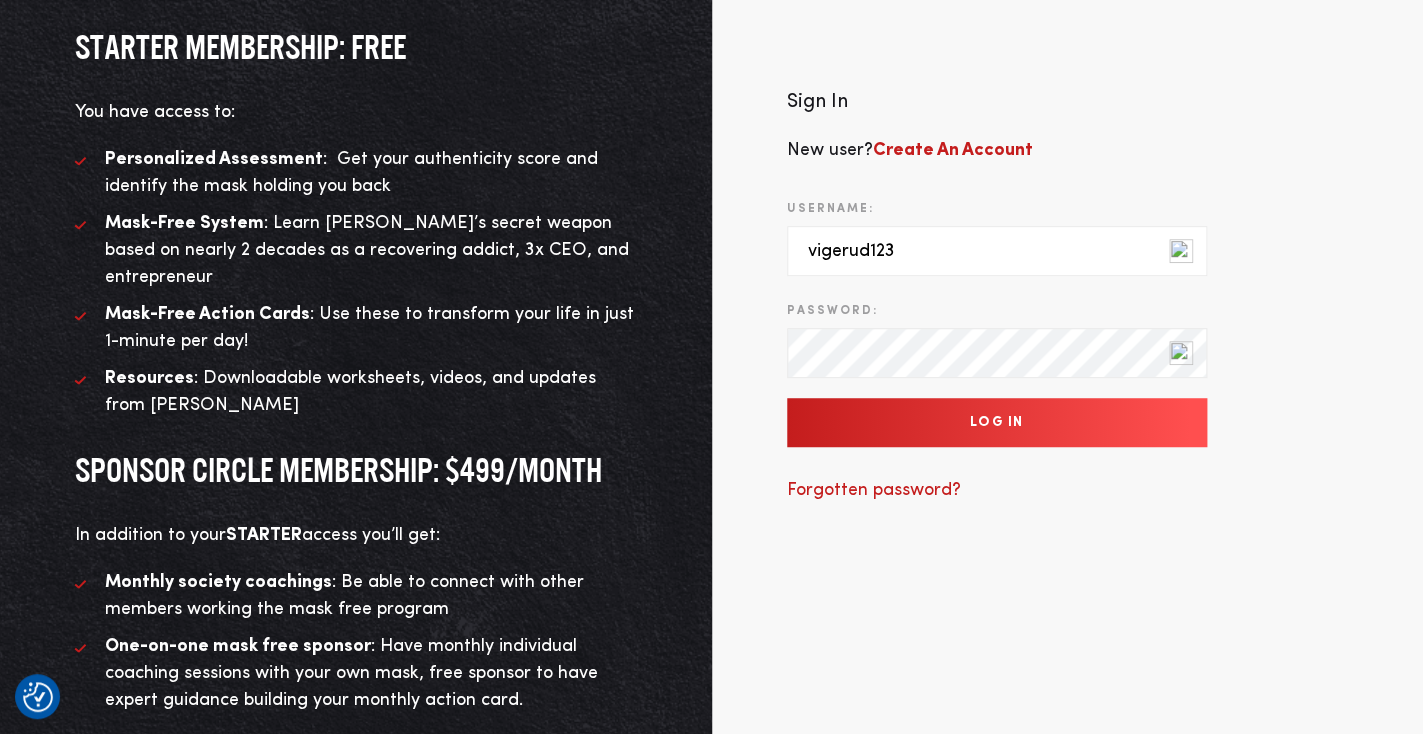 type on "vigerud123" 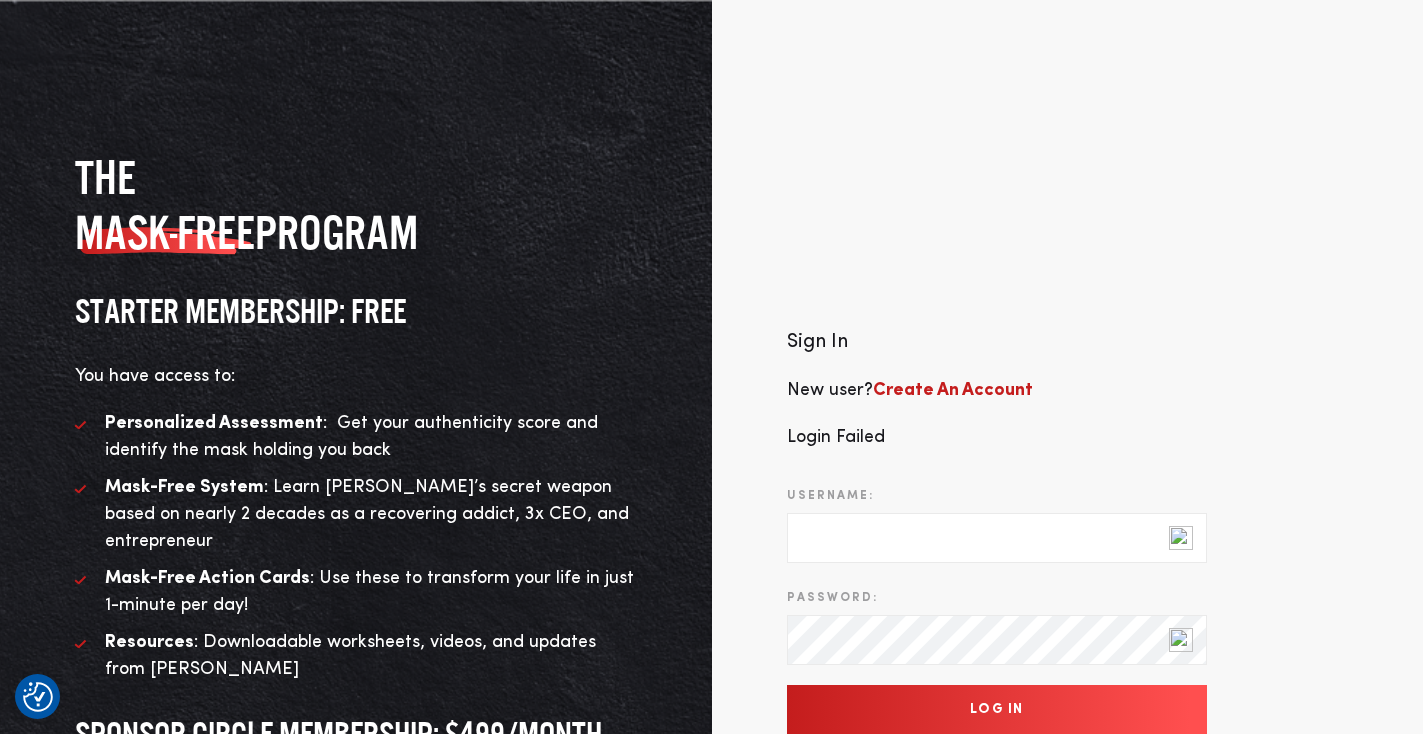 scroll, scrollTop: 0, scrollLeft: 0, axis: both 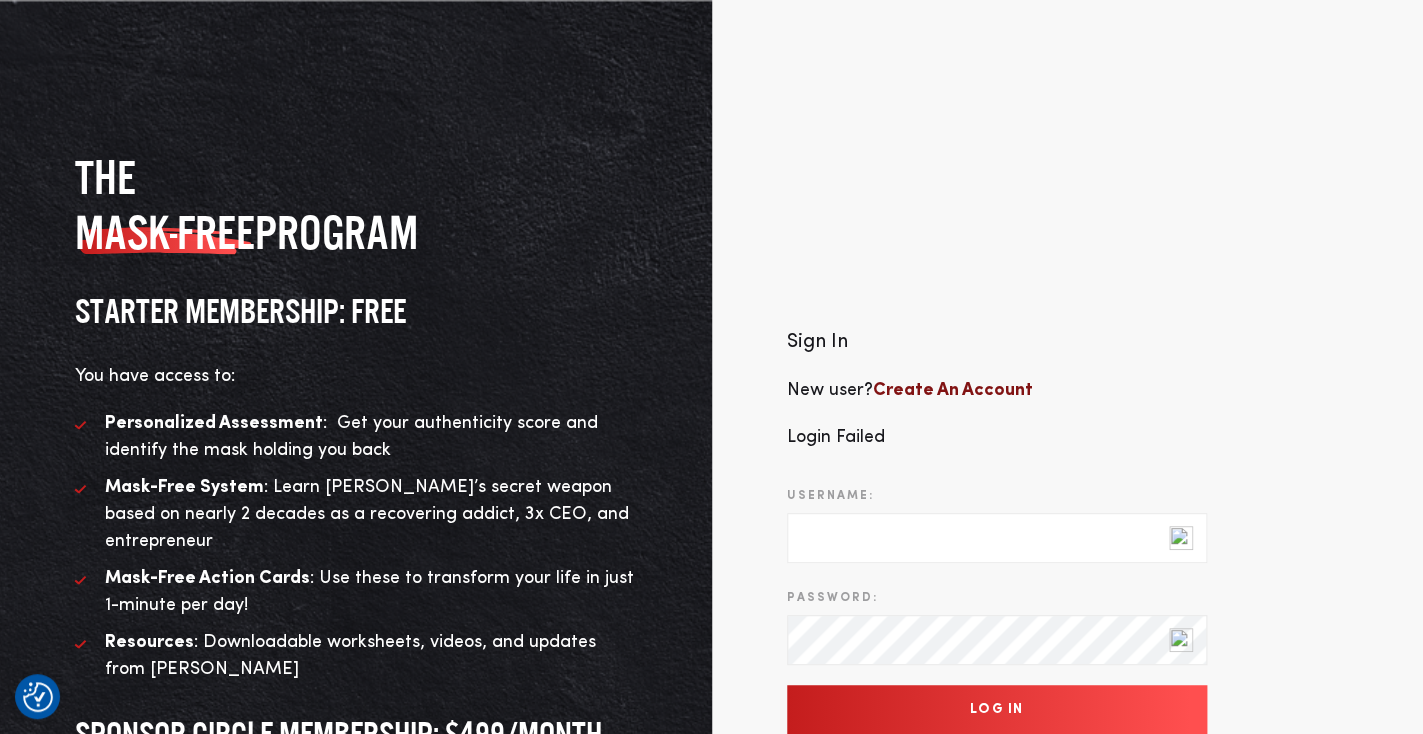 click on "Create An Account" at bounding box center [953, 390] 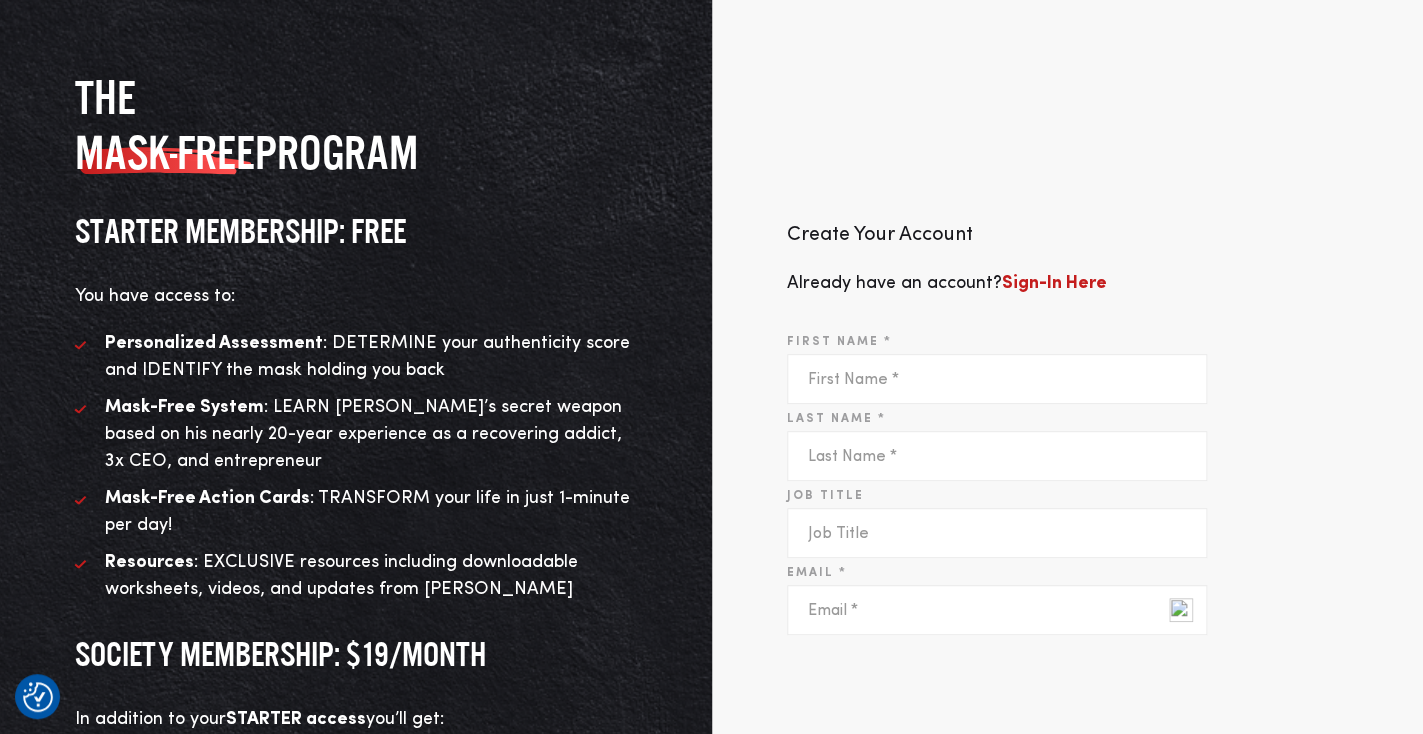 scroll, scrollTop: 98, scrollLeft: 0, axis: vertical 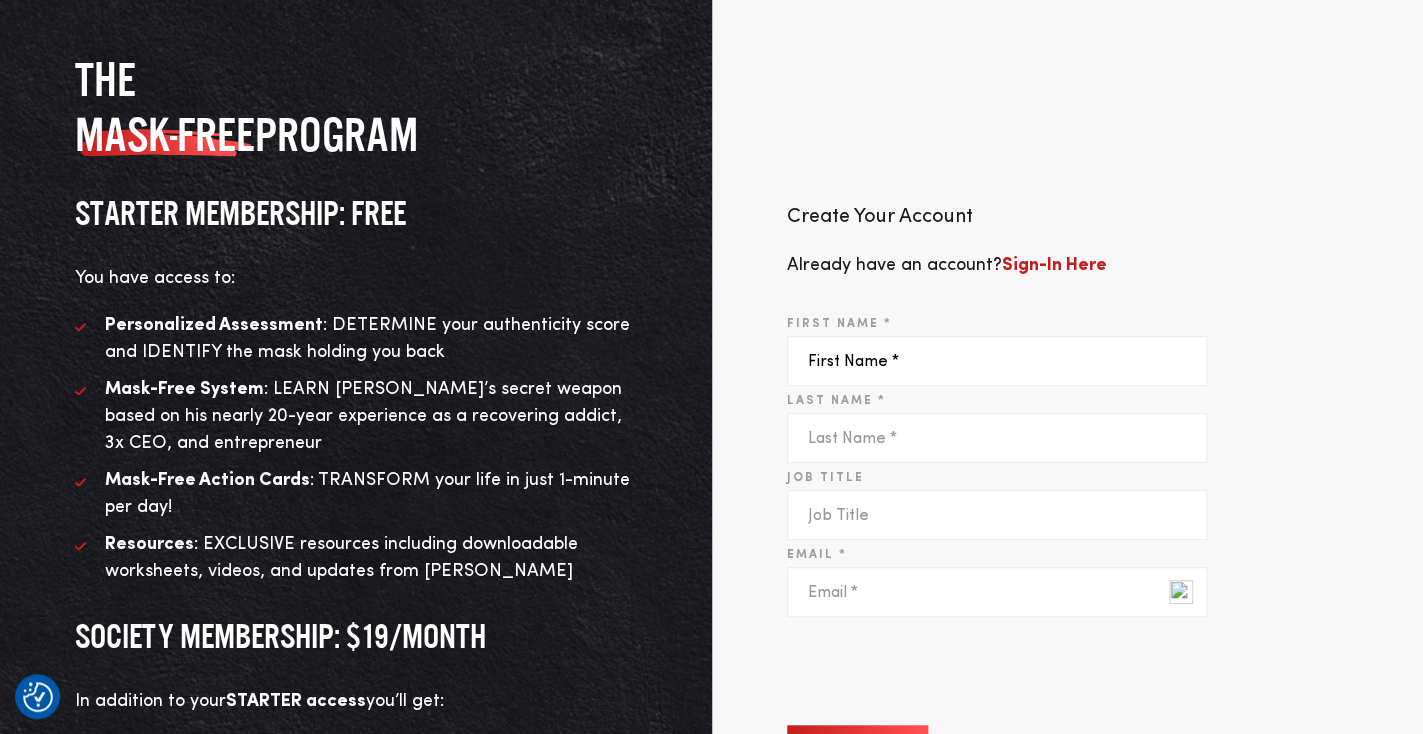 click on "First Name *" at bounding box center (997, 361) 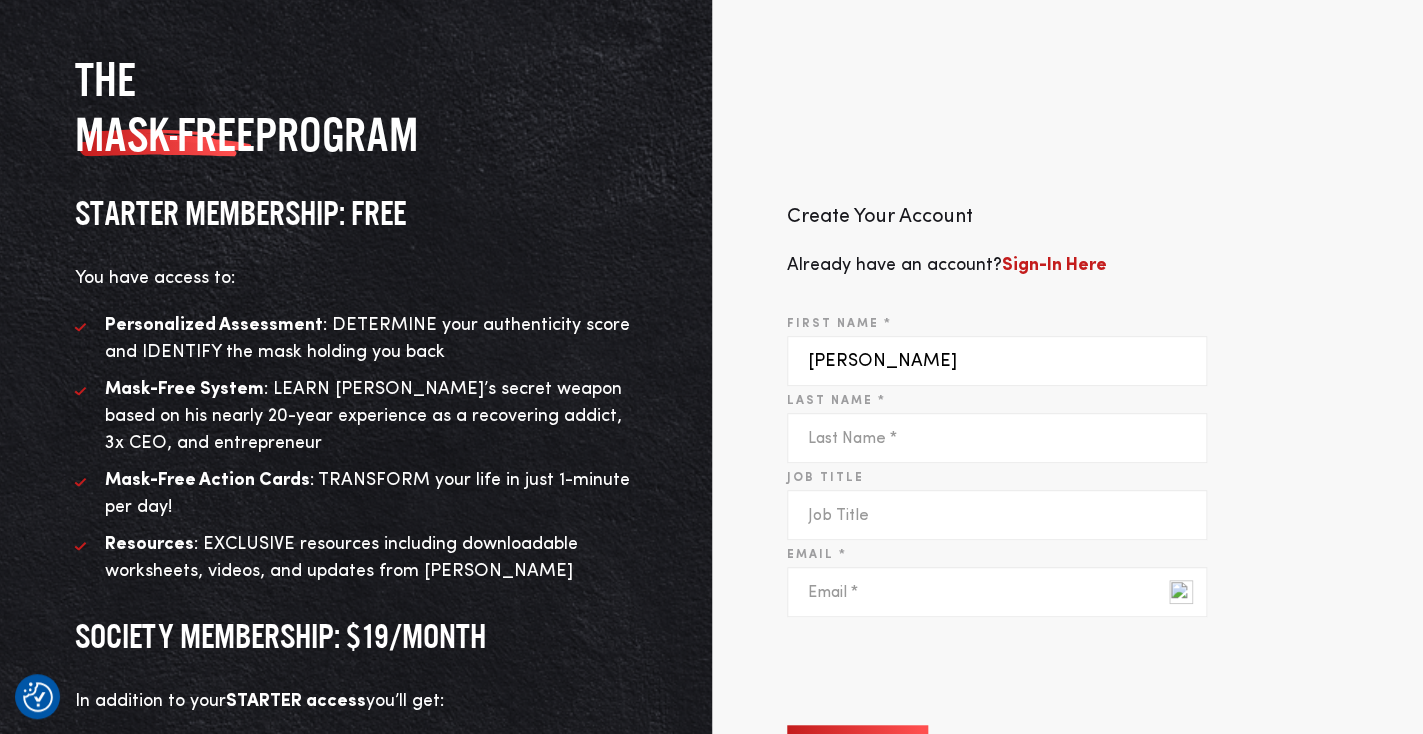 type on "David" 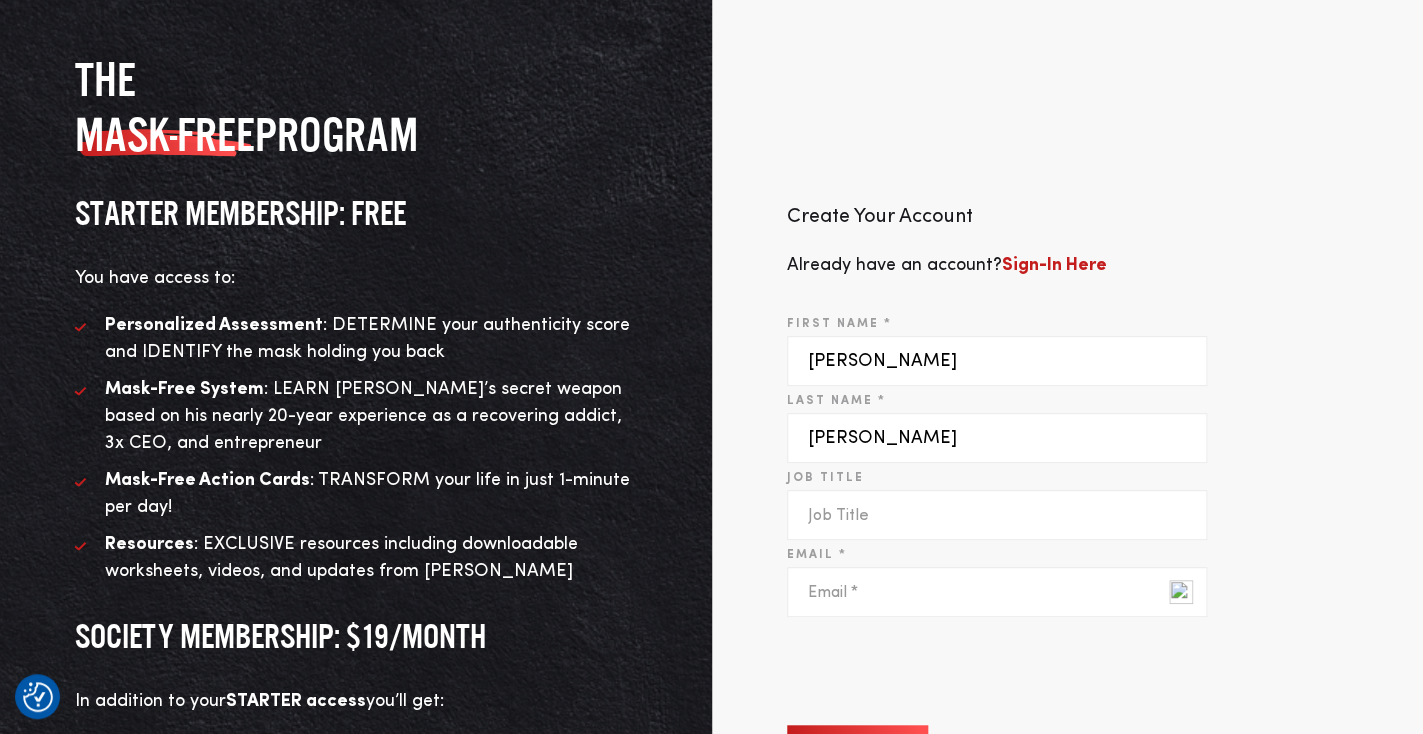 type on "Vigerust" 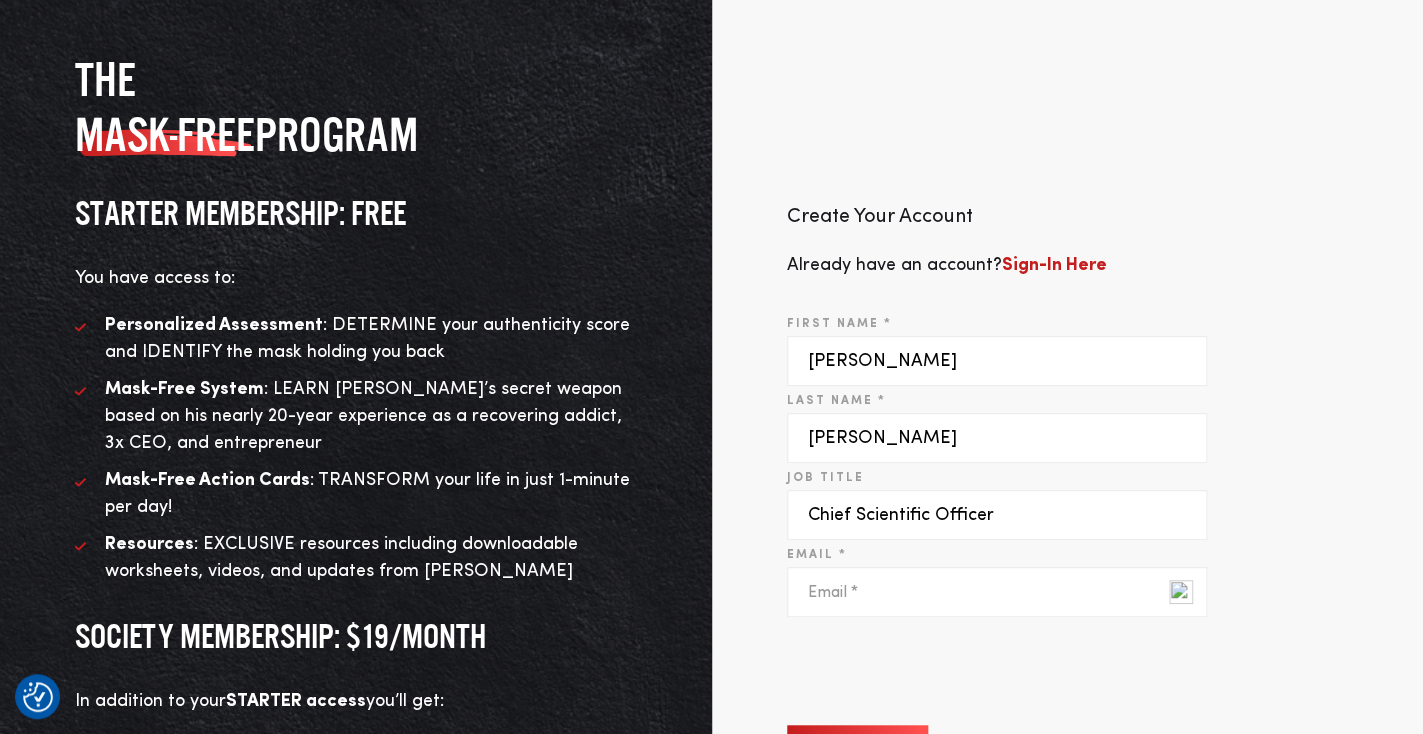 type on "Chief Scientific Officer" 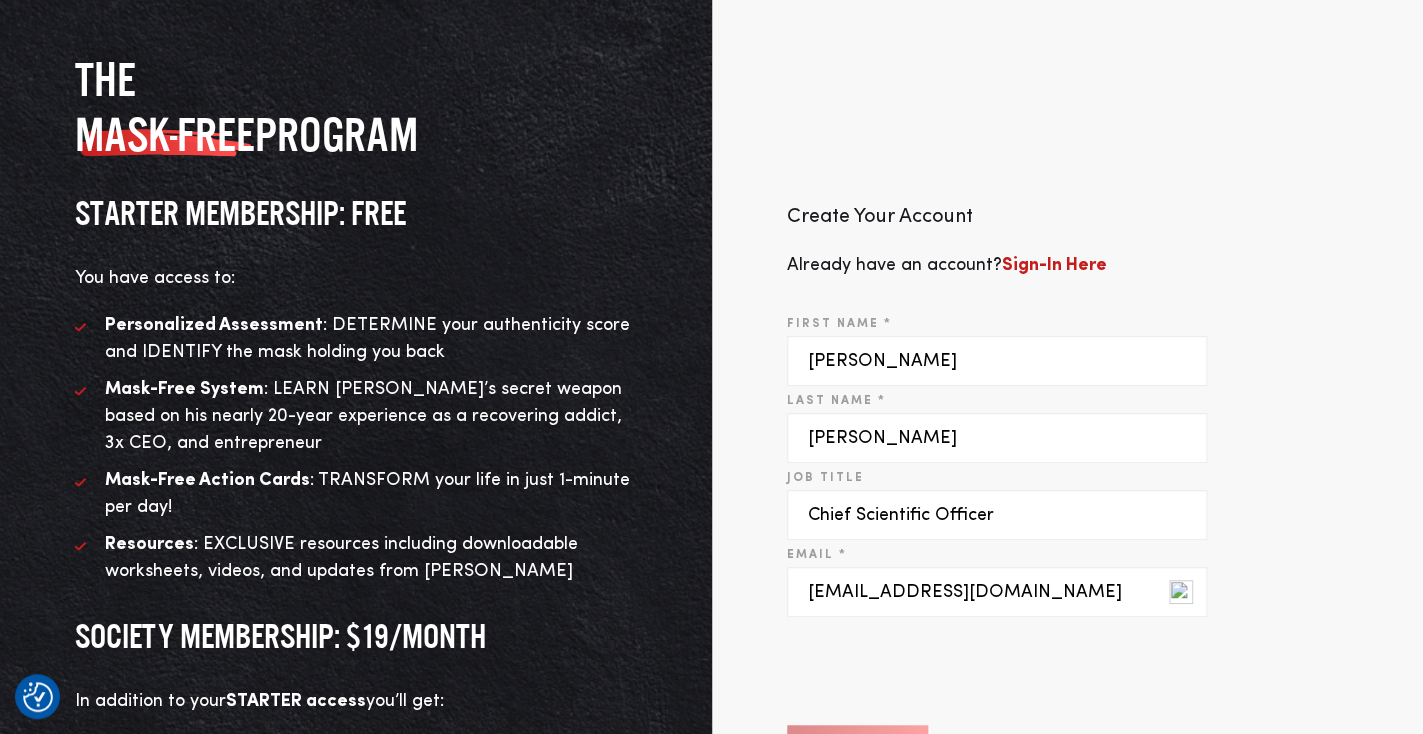 type on "vigerustphd@gmail.com" 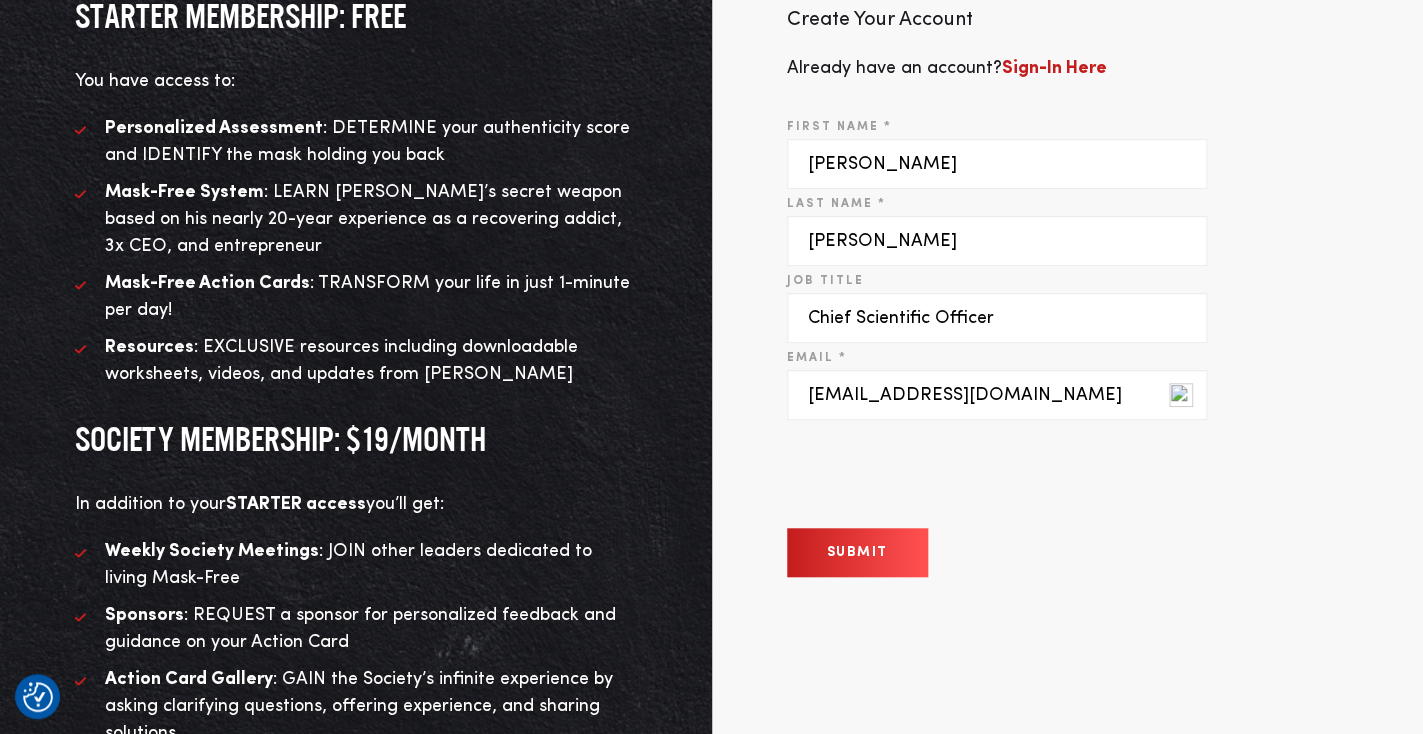 scroll, scrollTop: 304, scrollLeft: 0, axis: vertical 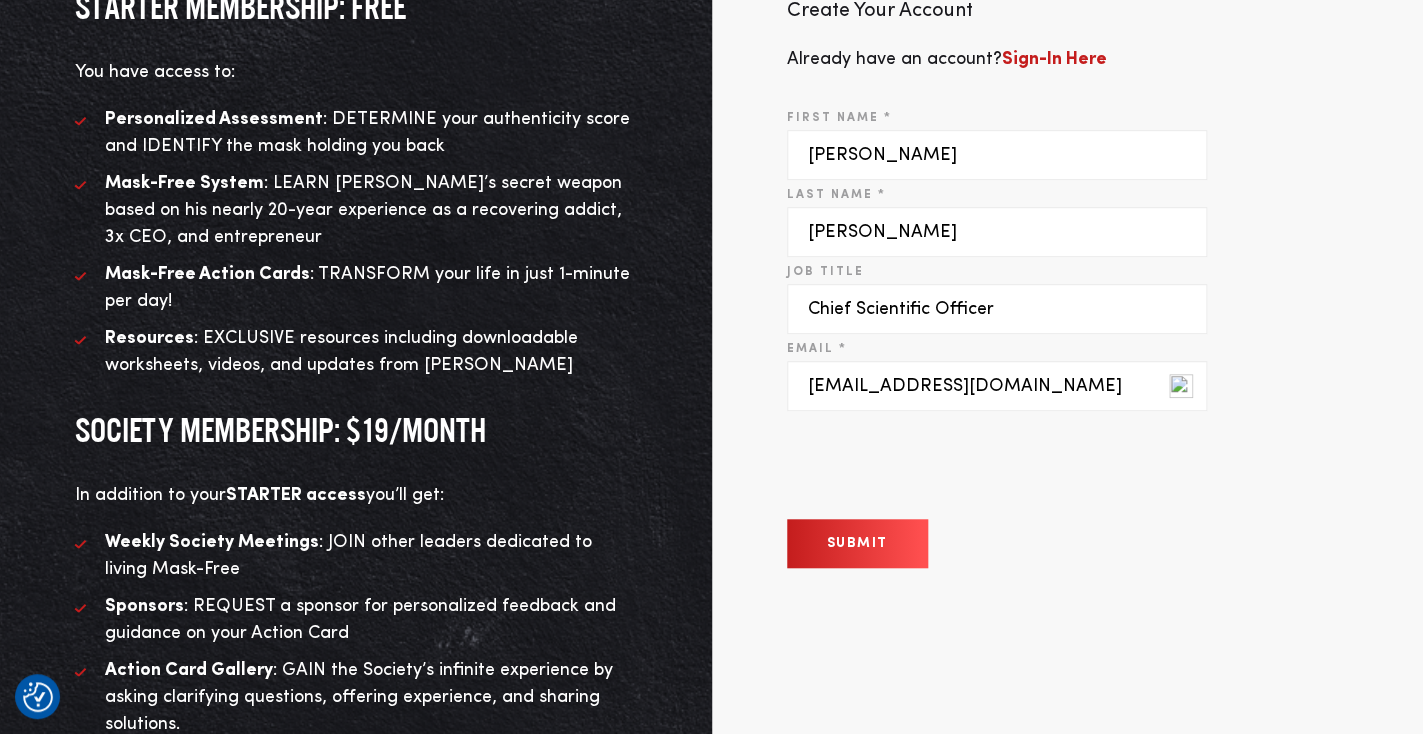 click on "Submit" at bounding box center [857, 543] 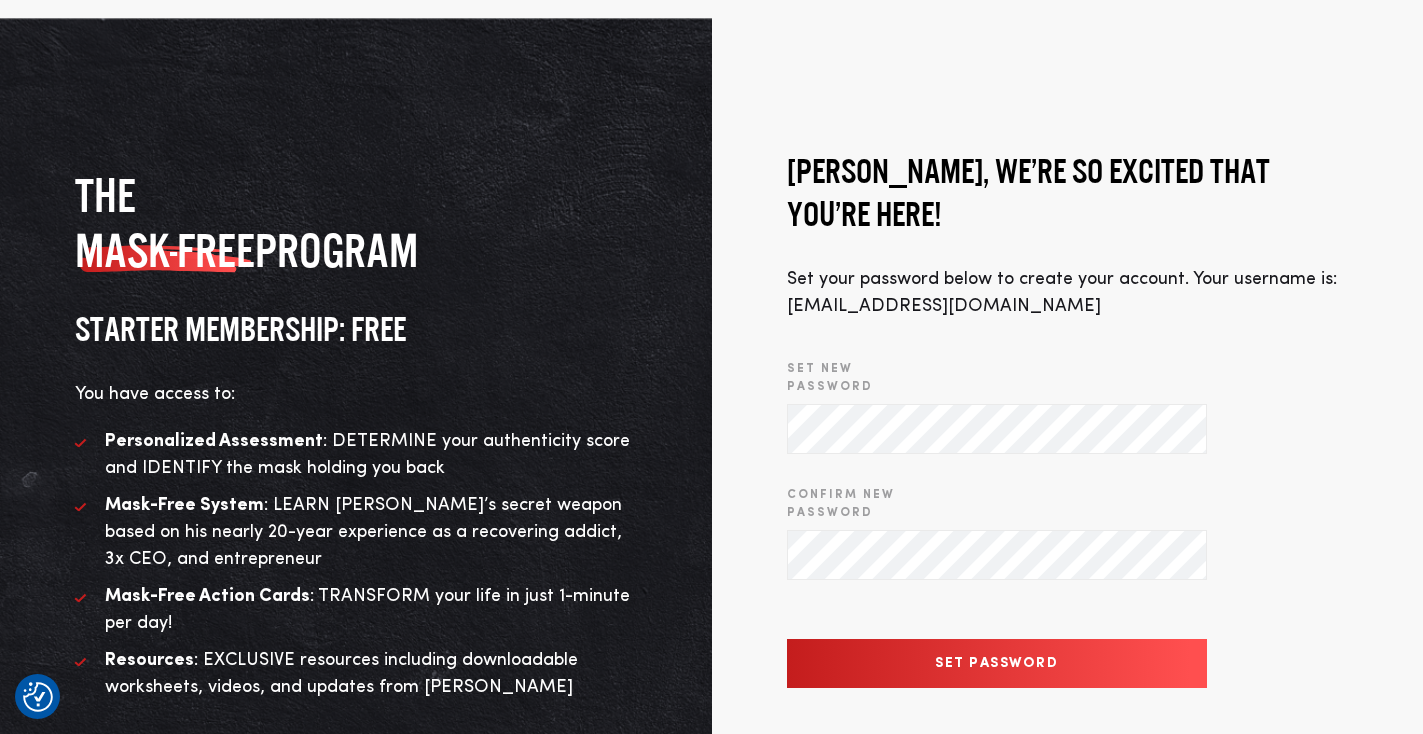 scroll, scrollTop: 0, scrollLeft: 0, axis: both 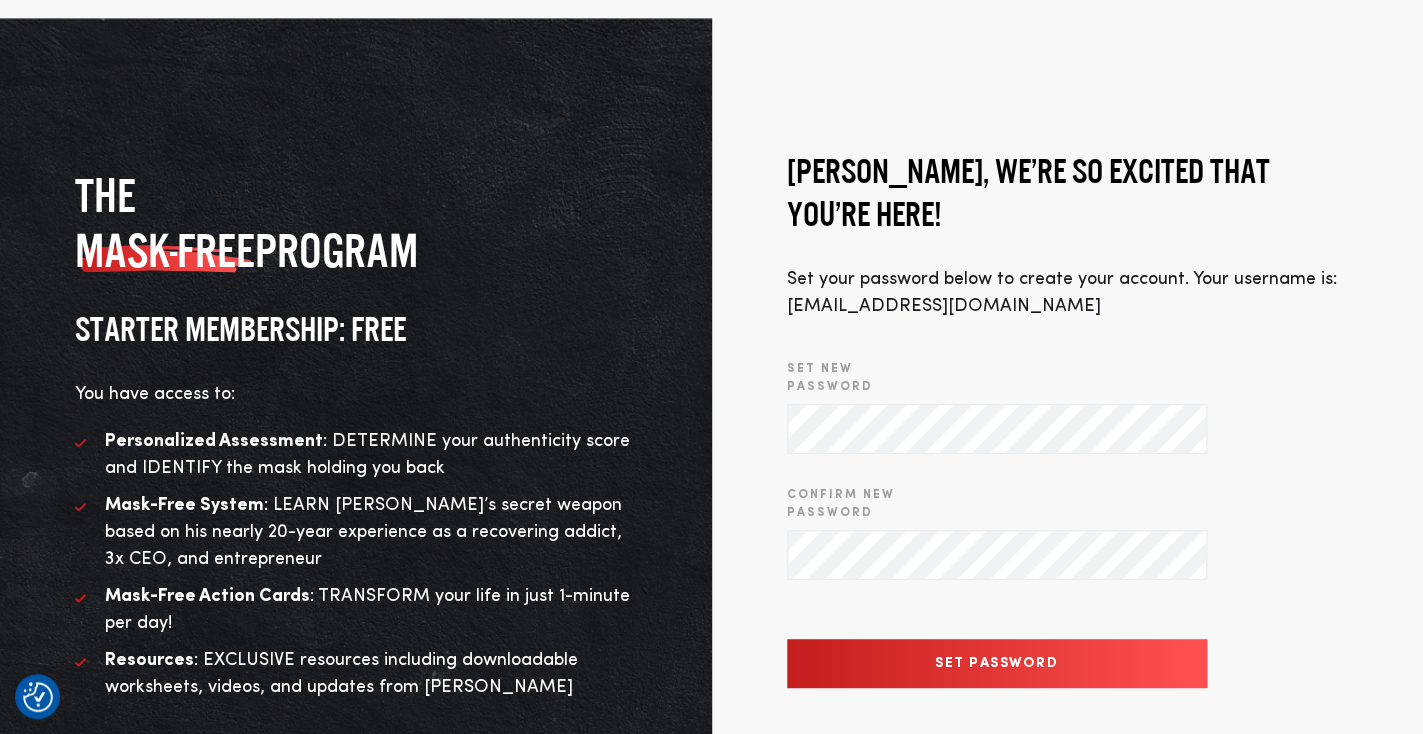 click on "Set Password" at bounding box center [997, 663] 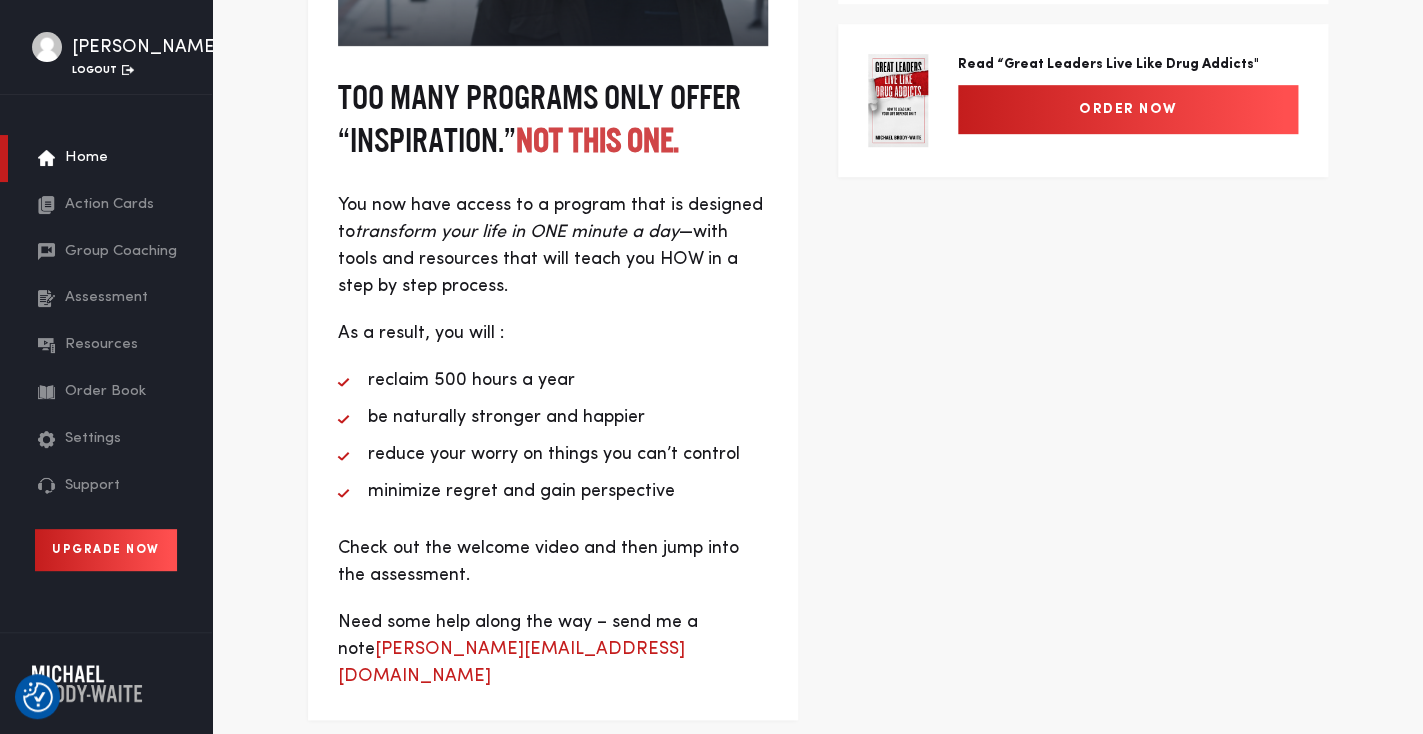 scroll, scrollTop: 408, scrollLeft: 0, axis: vertical 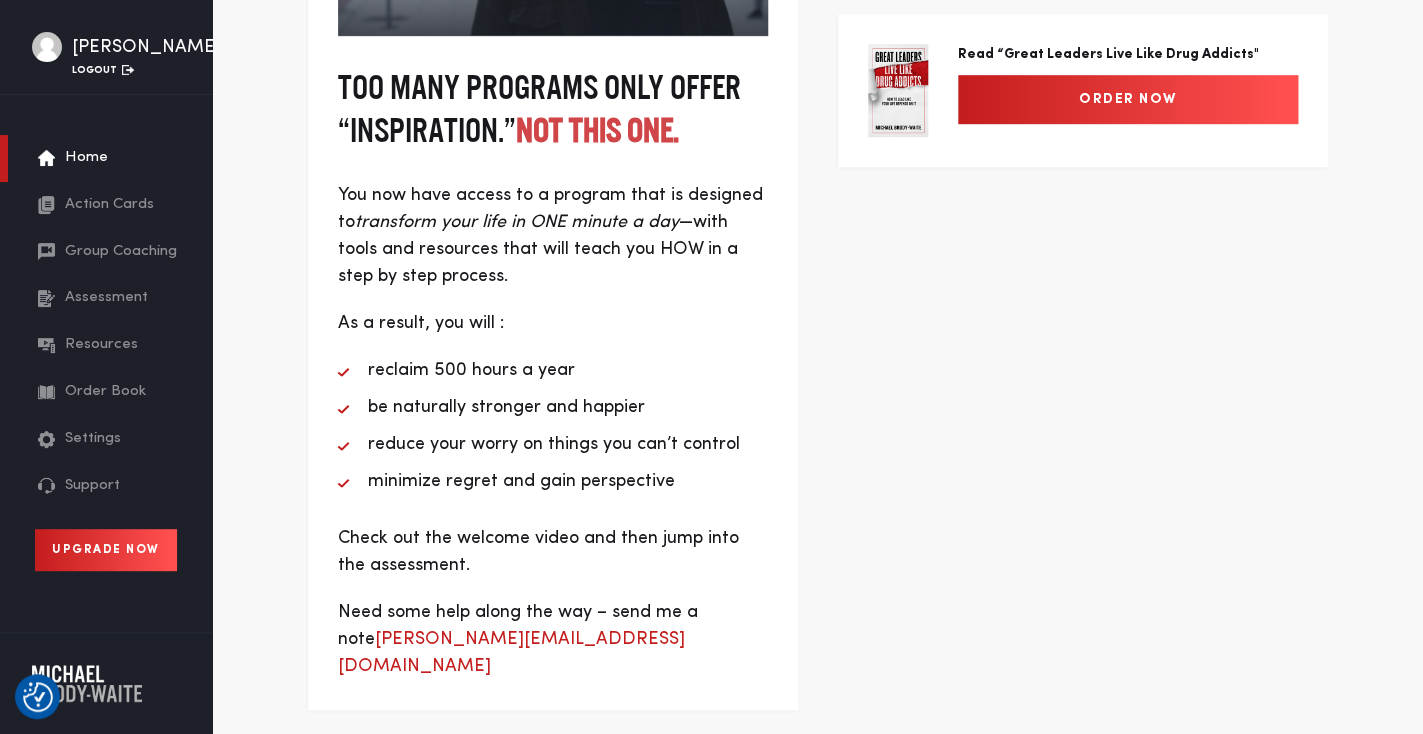 click on "Action Cards" at bounding box center [109, 205] 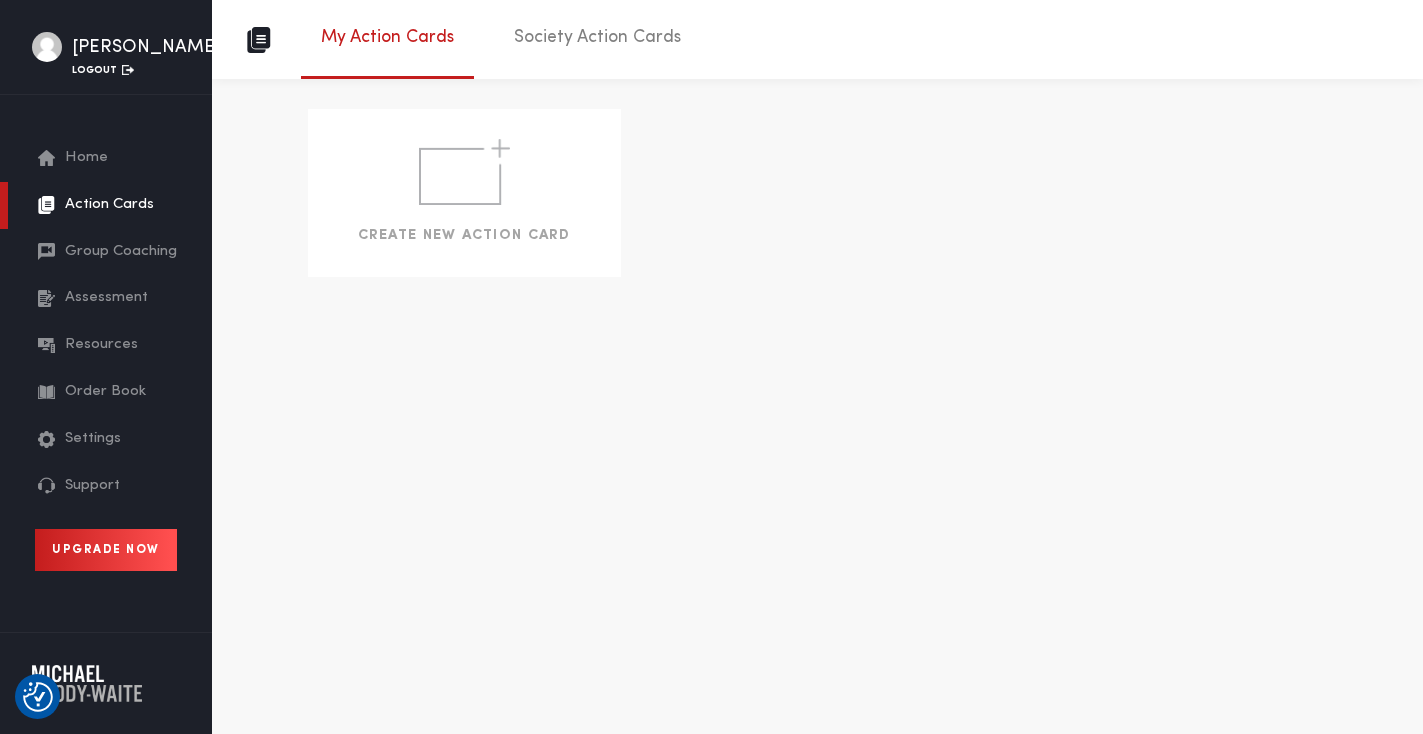 scroll, scrollTop: 0, scrollLeft: 0, axis: both 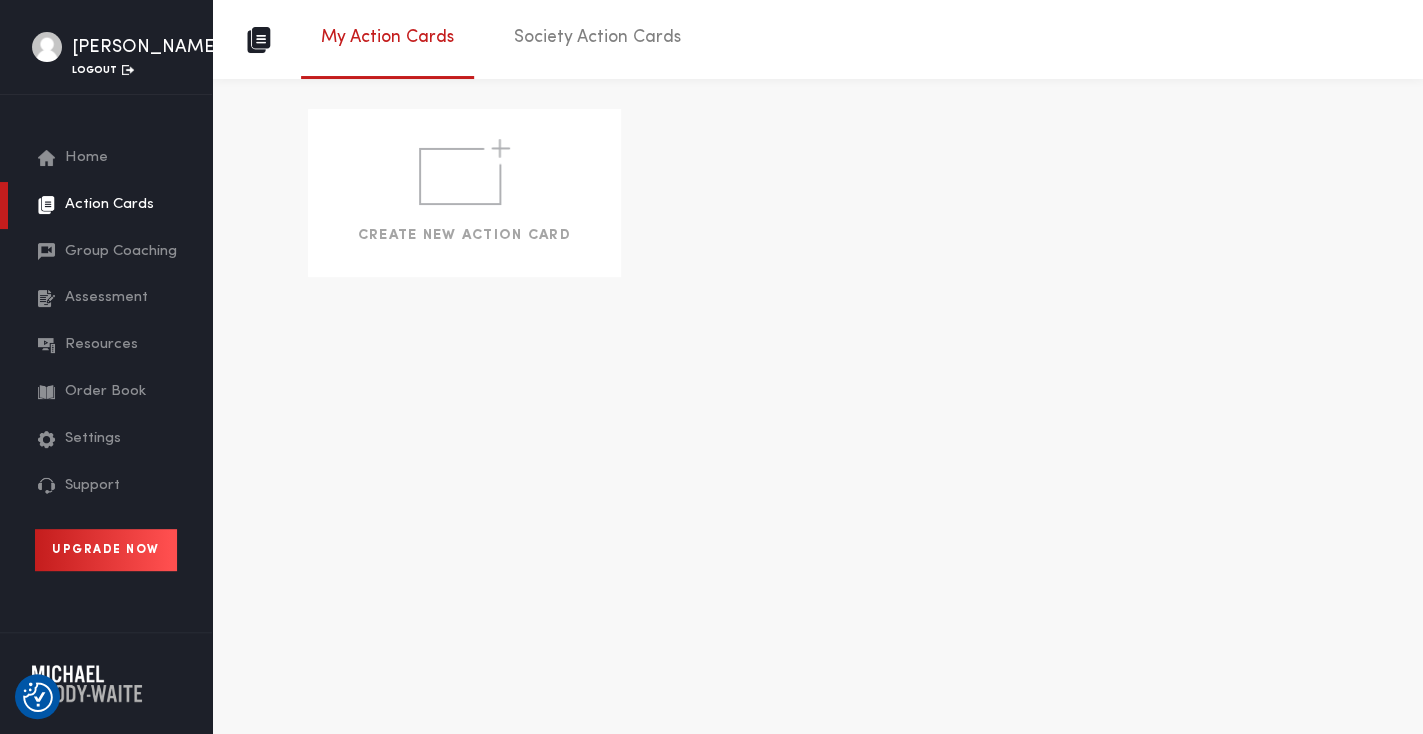 click on "Group Coaching" at bounding box center [121, 252] 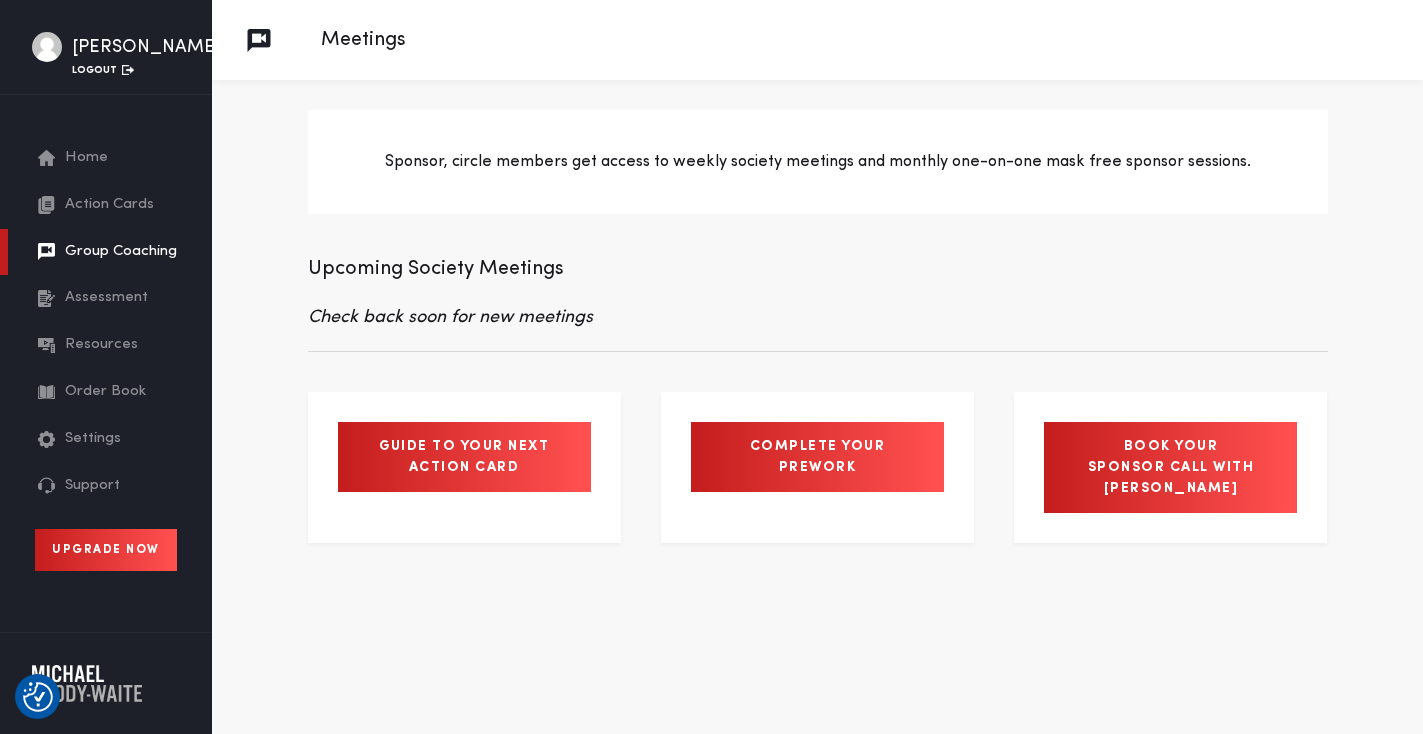 scroll, scrollTop: 0, scrollLeft: 0, axis: both 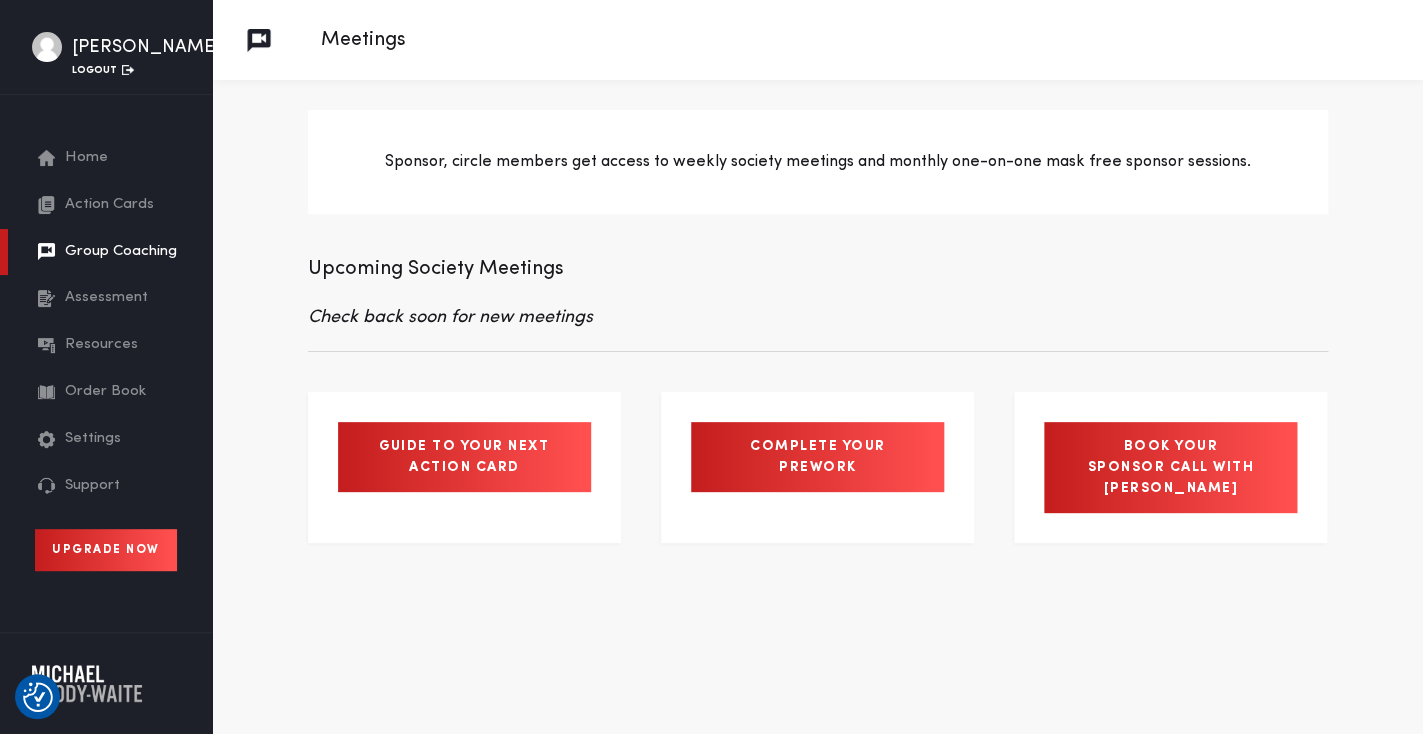 click on "Assessment" at bounding box center (106, 298) 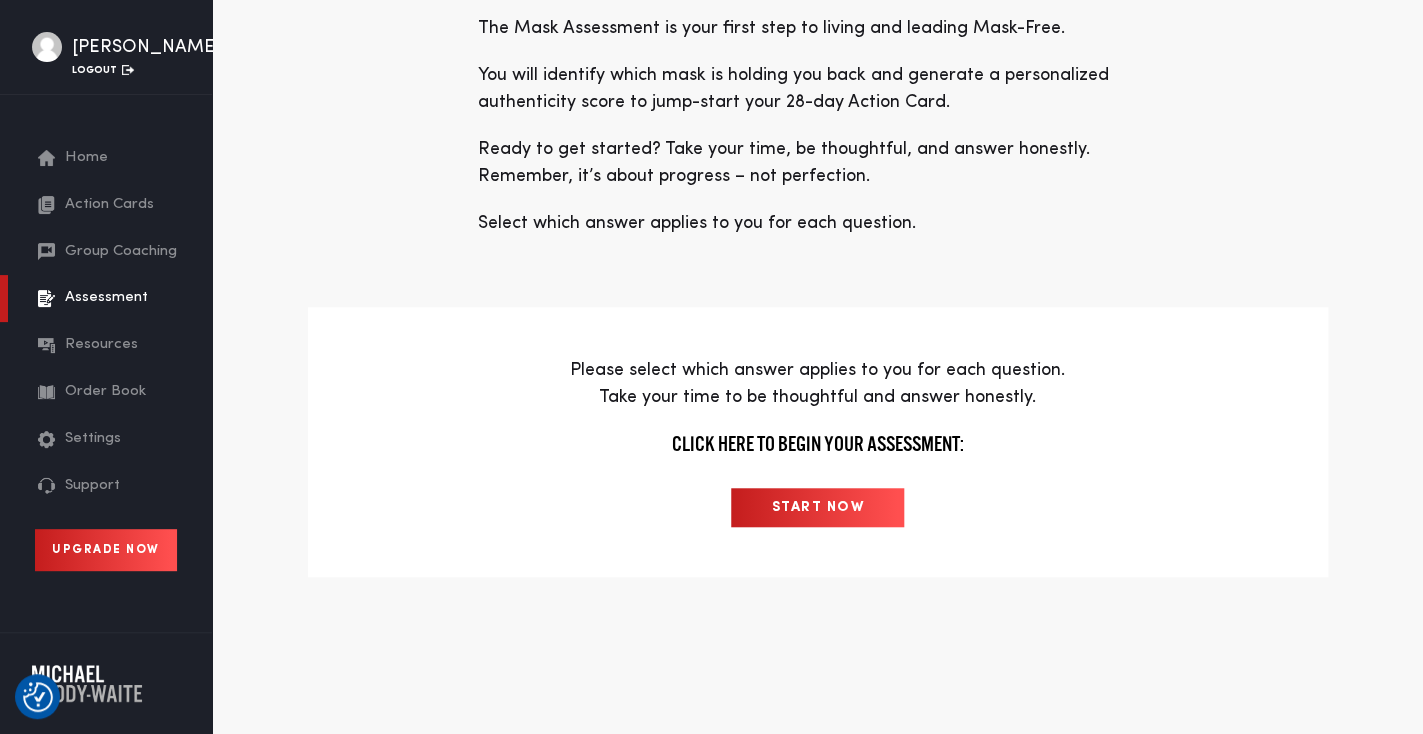 scroll, scrollTop: 325, scrollLeft: 0, axis: vertical 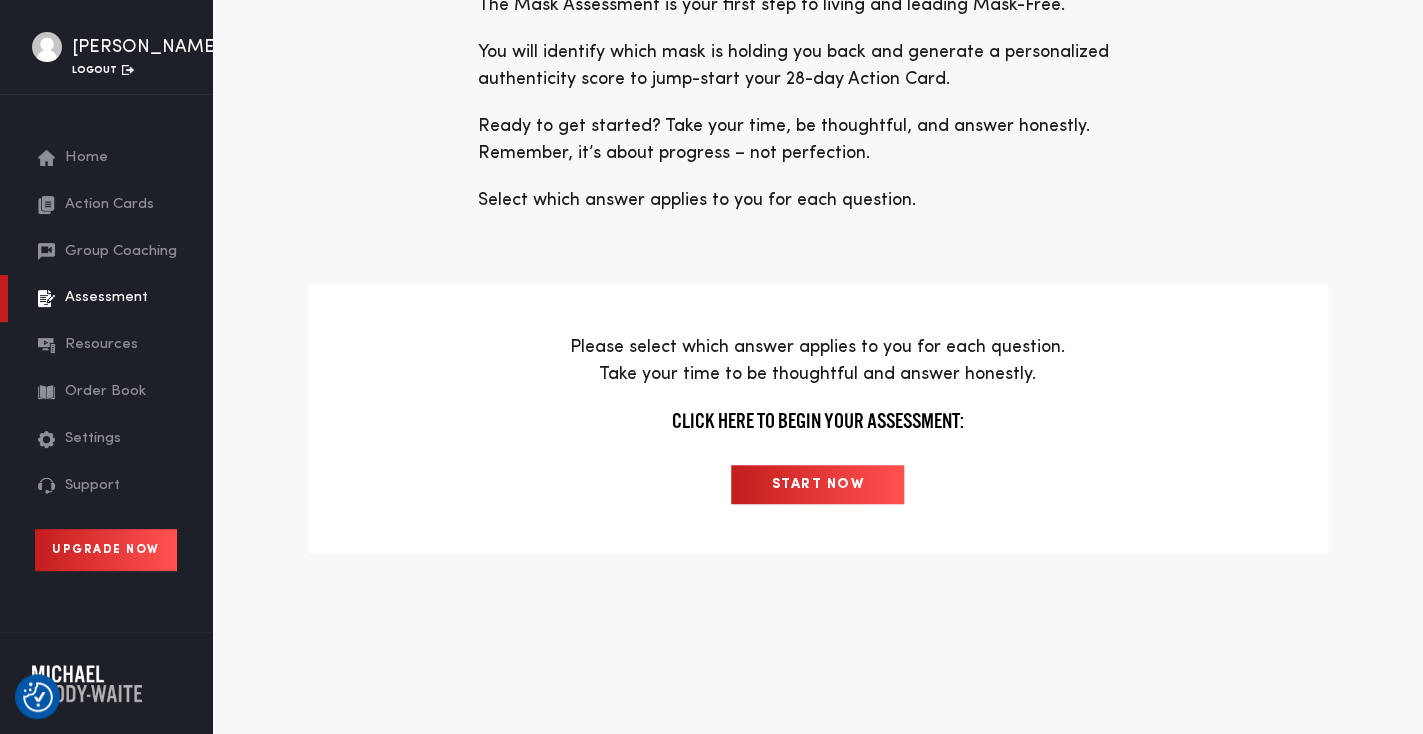click on "START NOW" at bounding box center [817, 484] 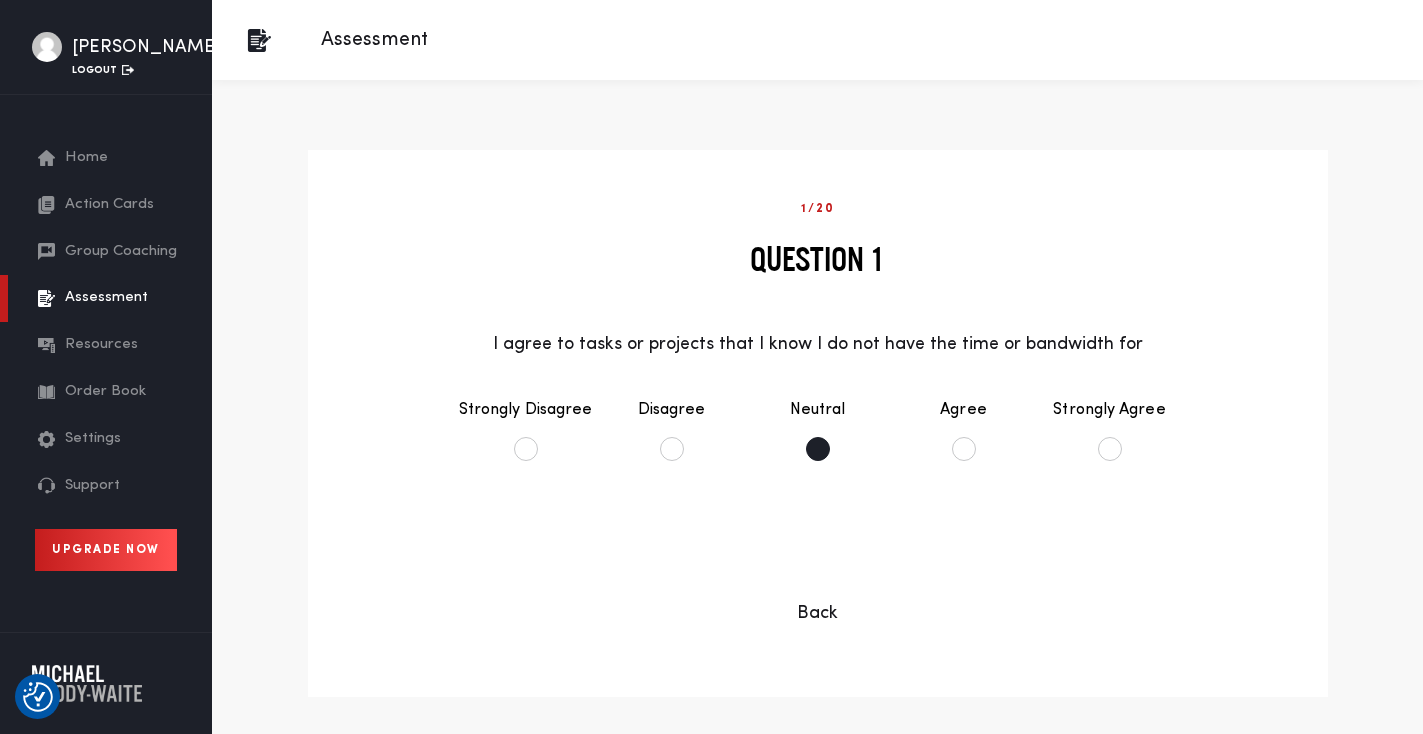 scroll, scrollTop: 0, scrollLeft: 0, axis: both 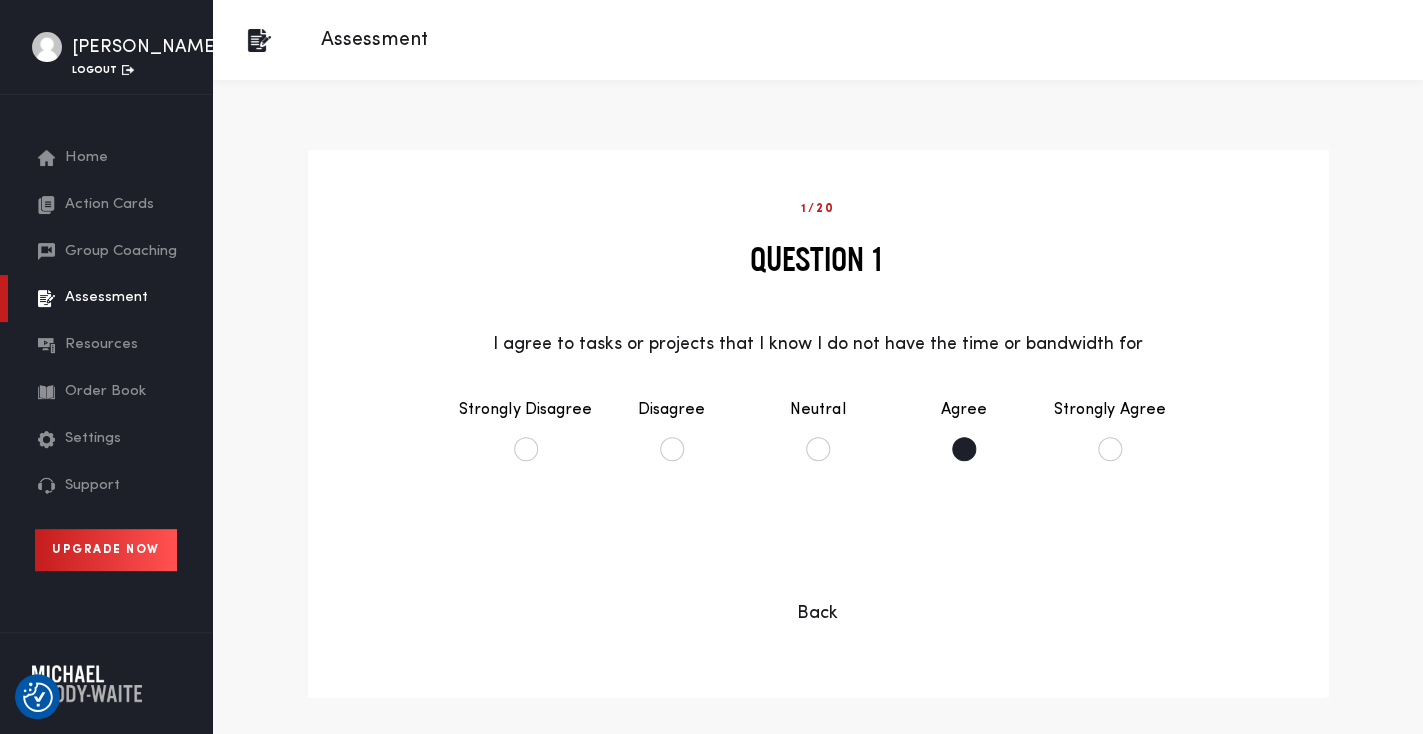 click on "Agree" at bounding box center (964, 429) 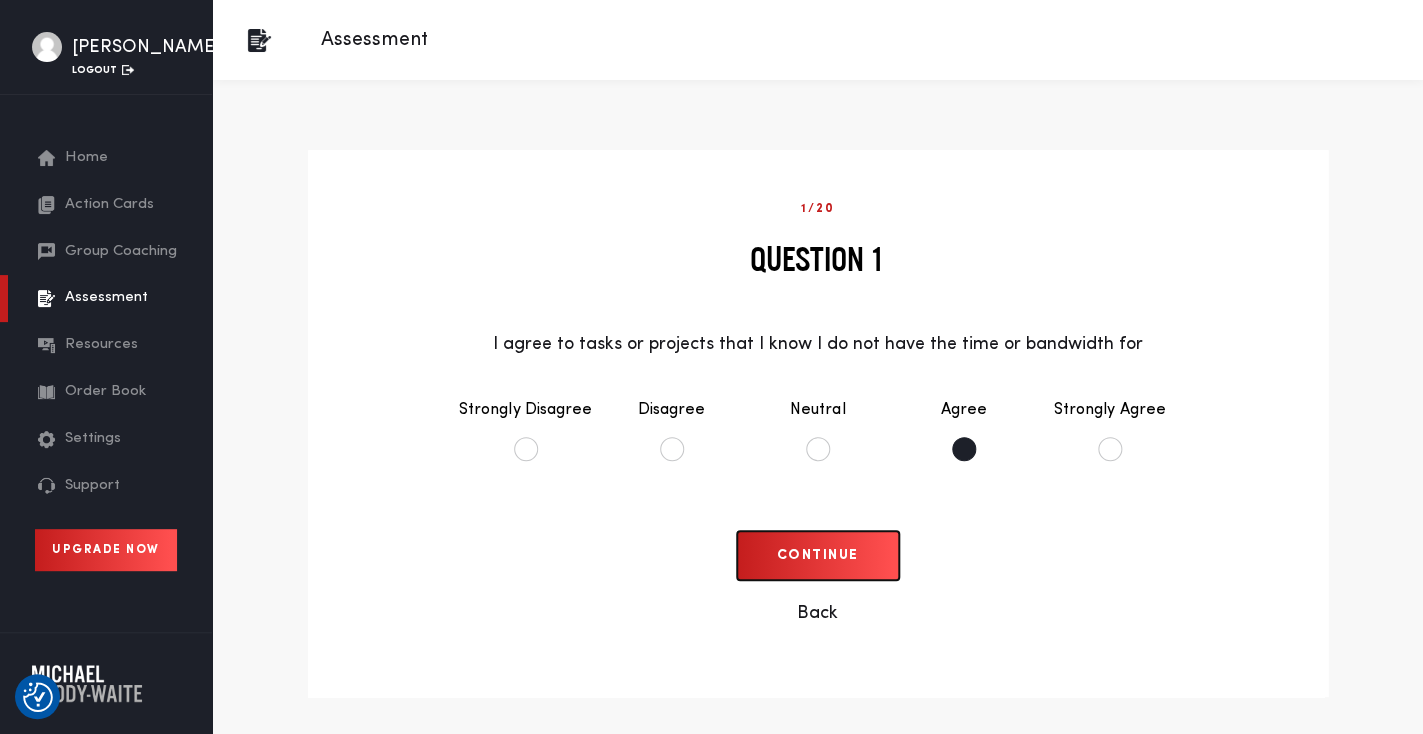 click on "Continue" at bounding box center [818, 555] 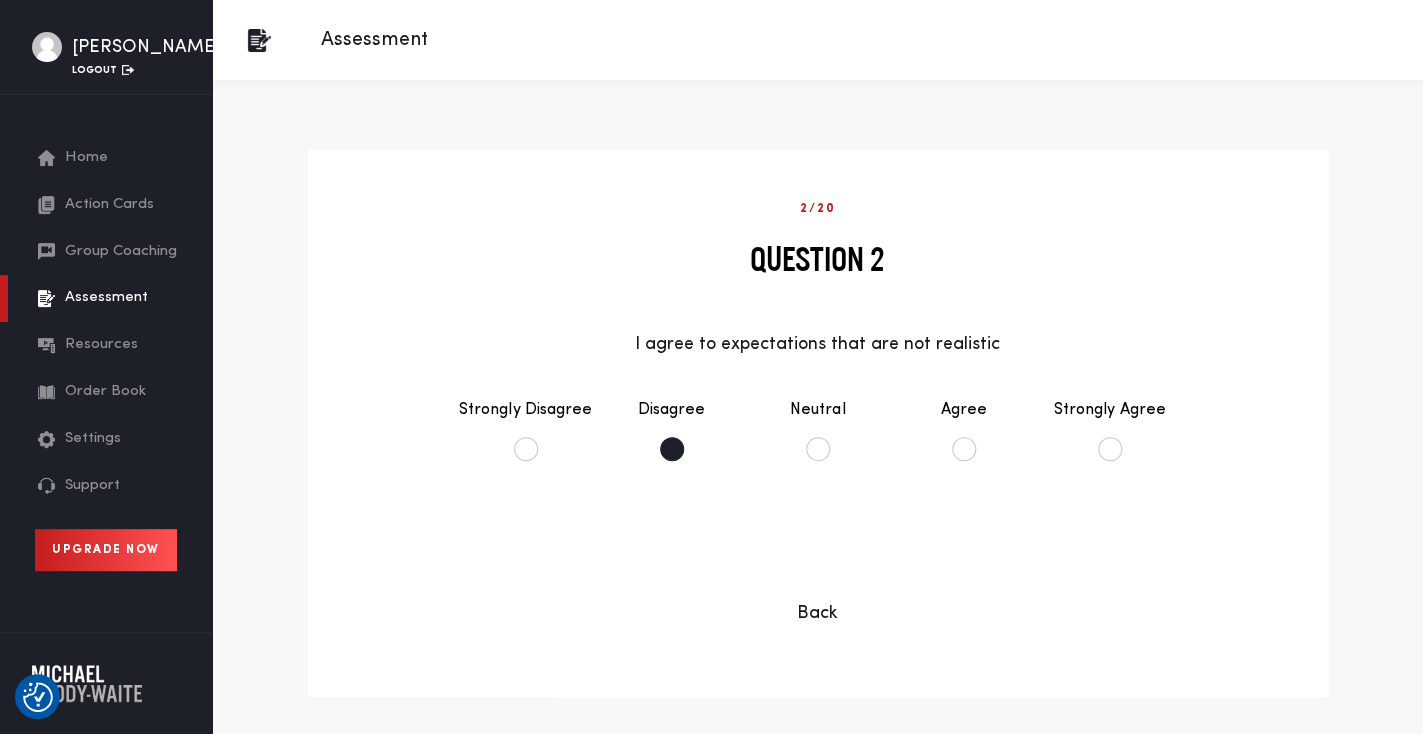 click on "Disagree" at bounding box center [672, 429] 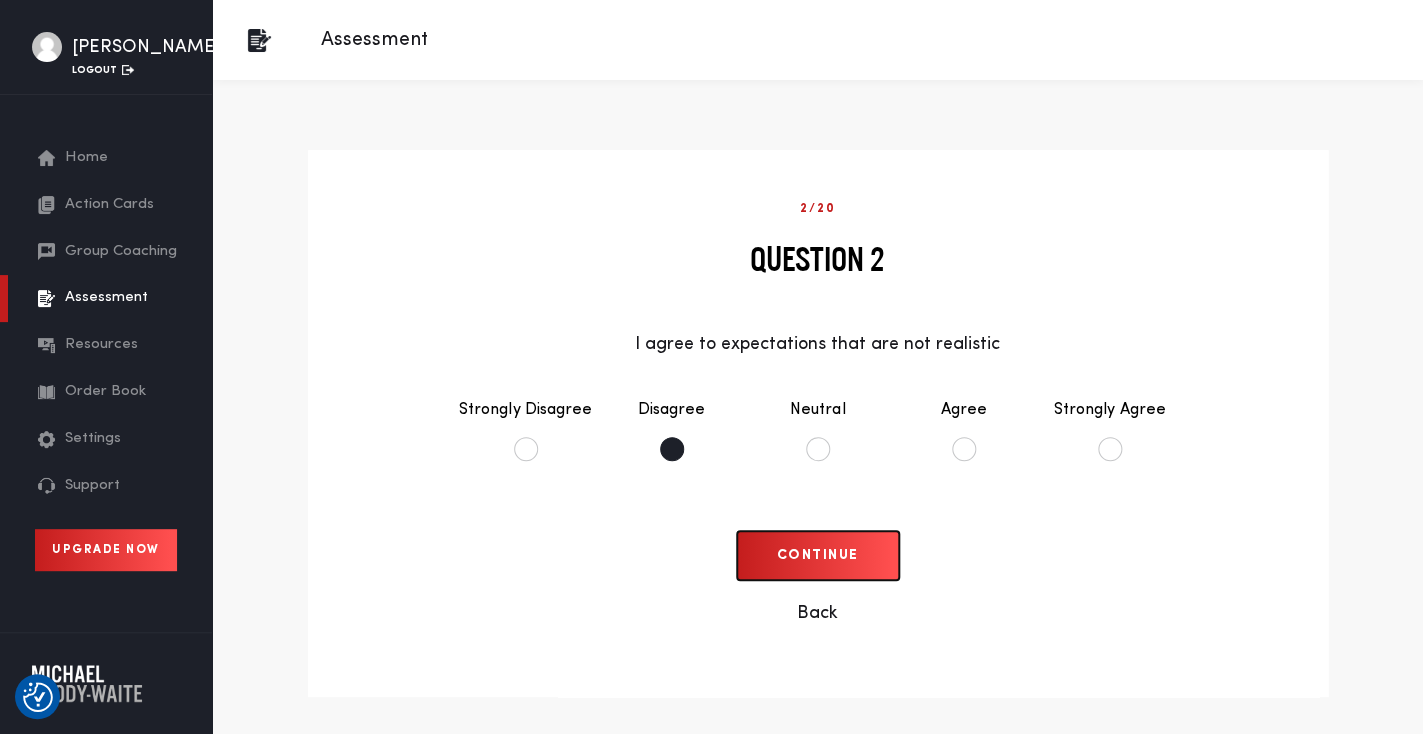 click on "Continue" at bounding box center [818, 555] 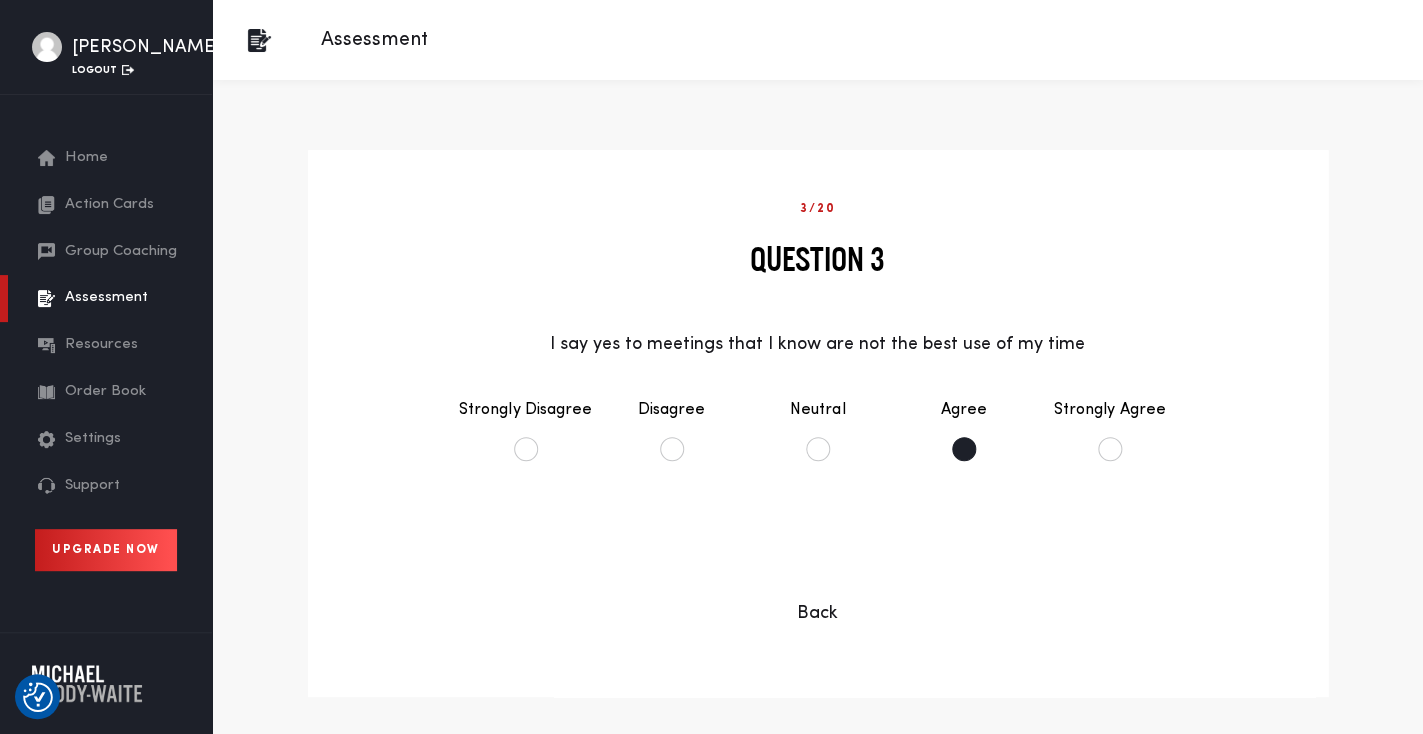 click on "Agree" at bounding box center [964, 429] 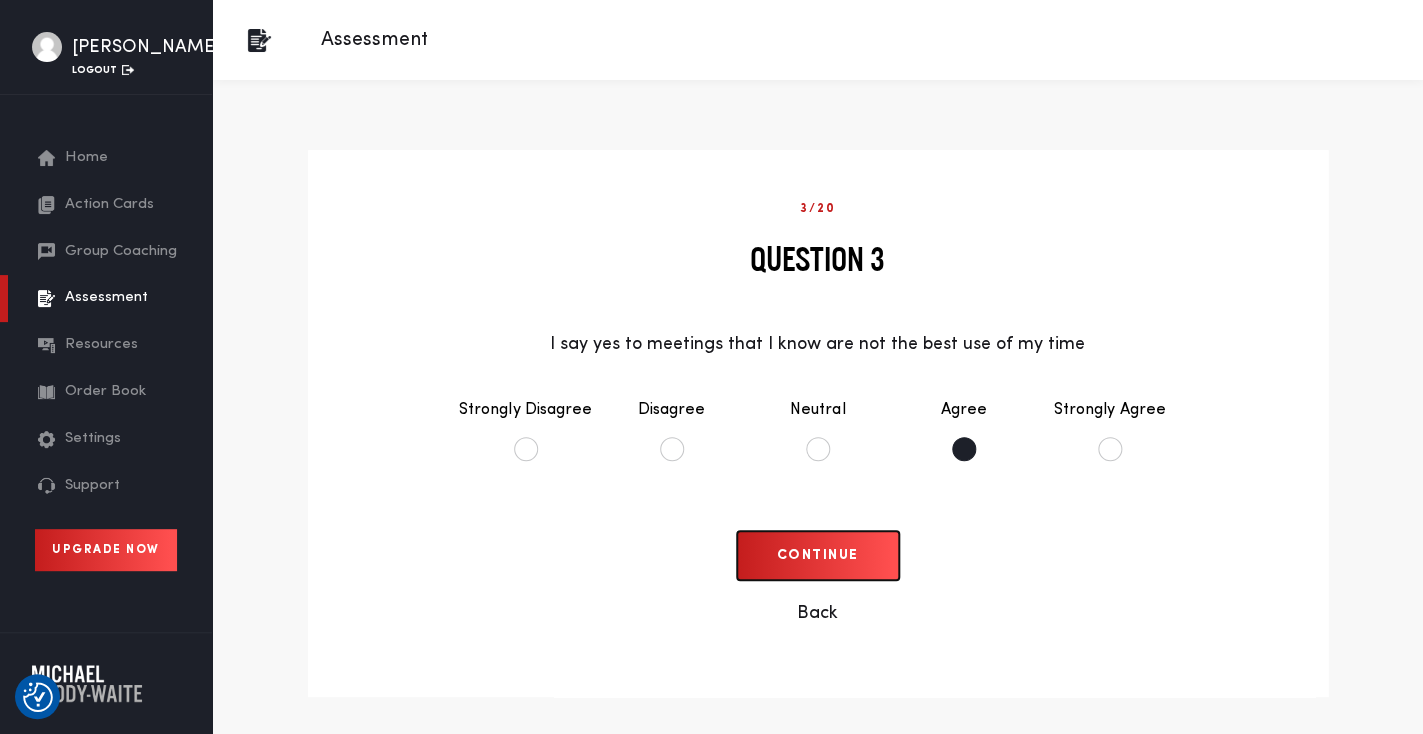 click on "Continue" at bounding box center (818, 555) 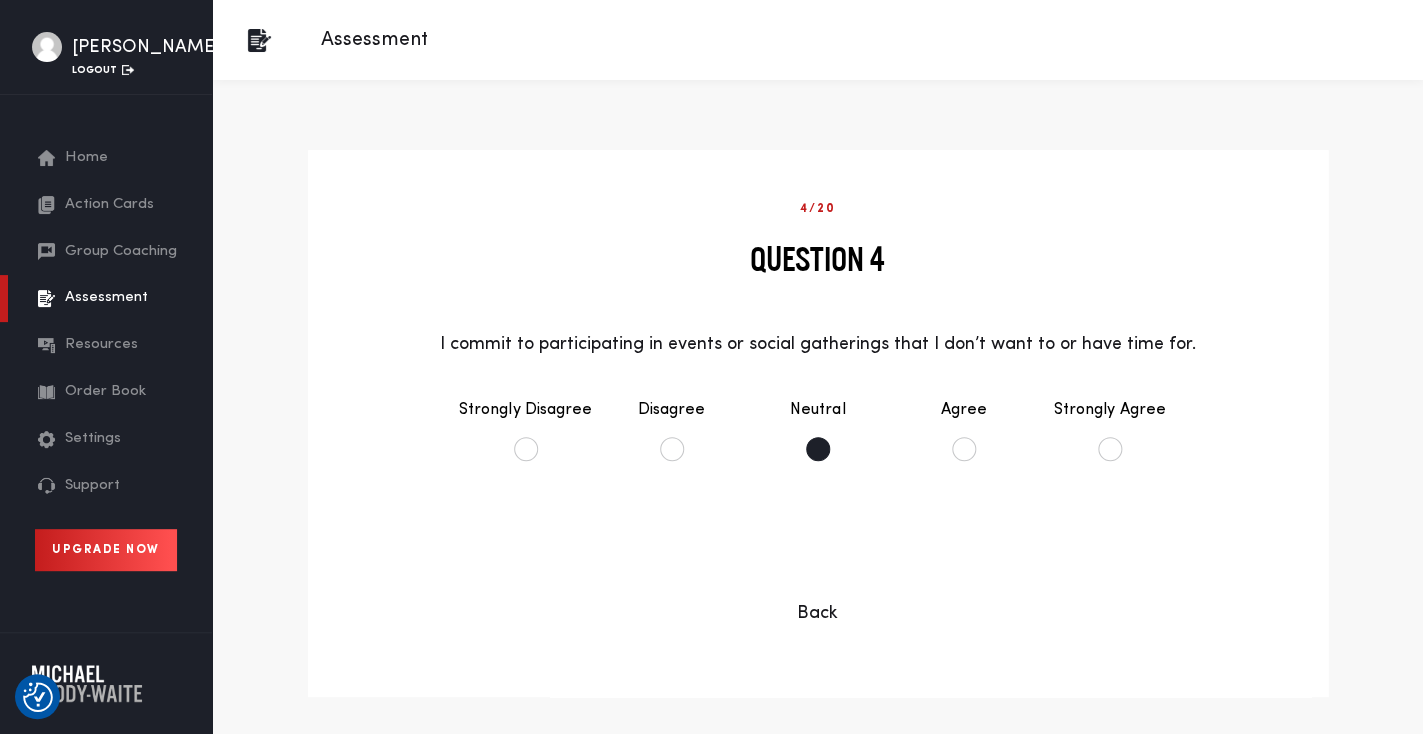 click on "Neutral" at bounding box center [818, 429] 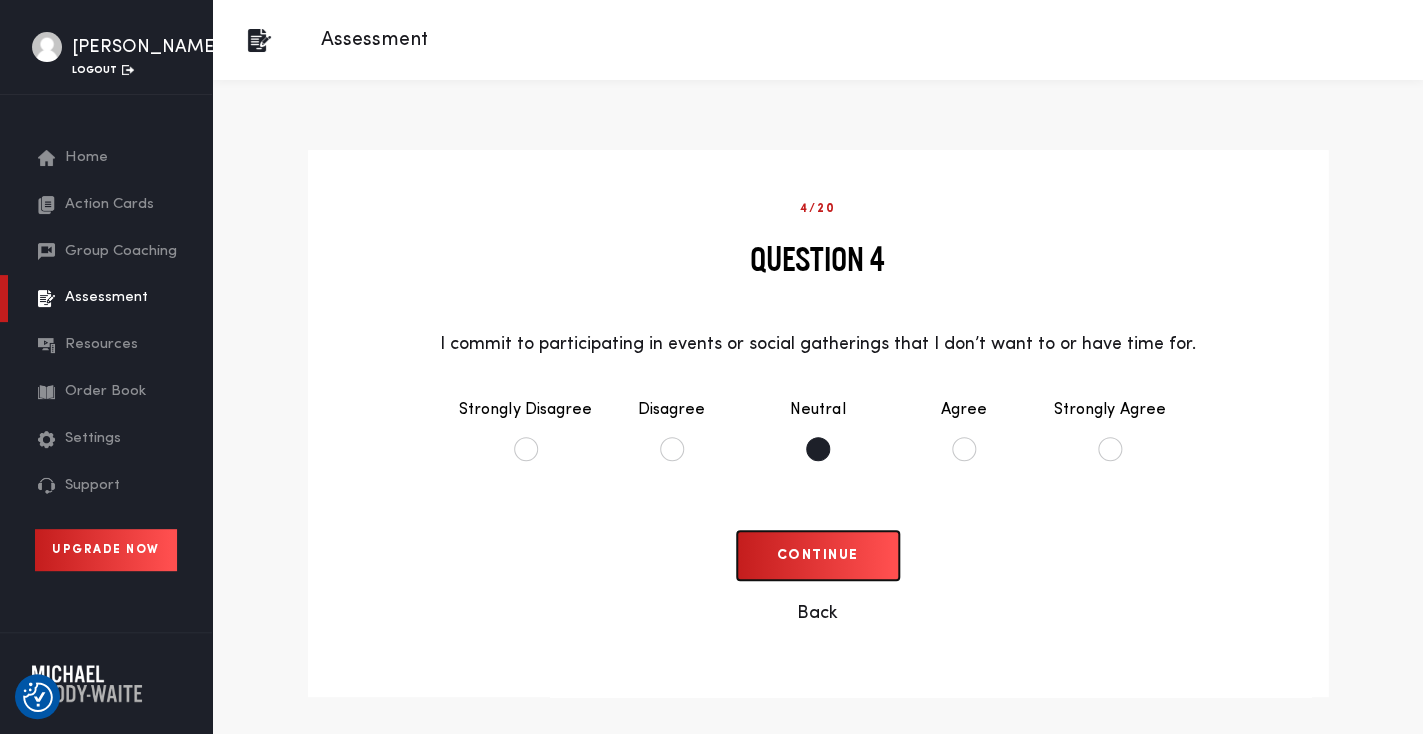 click on "Continue" at bounding box center [818, 555] 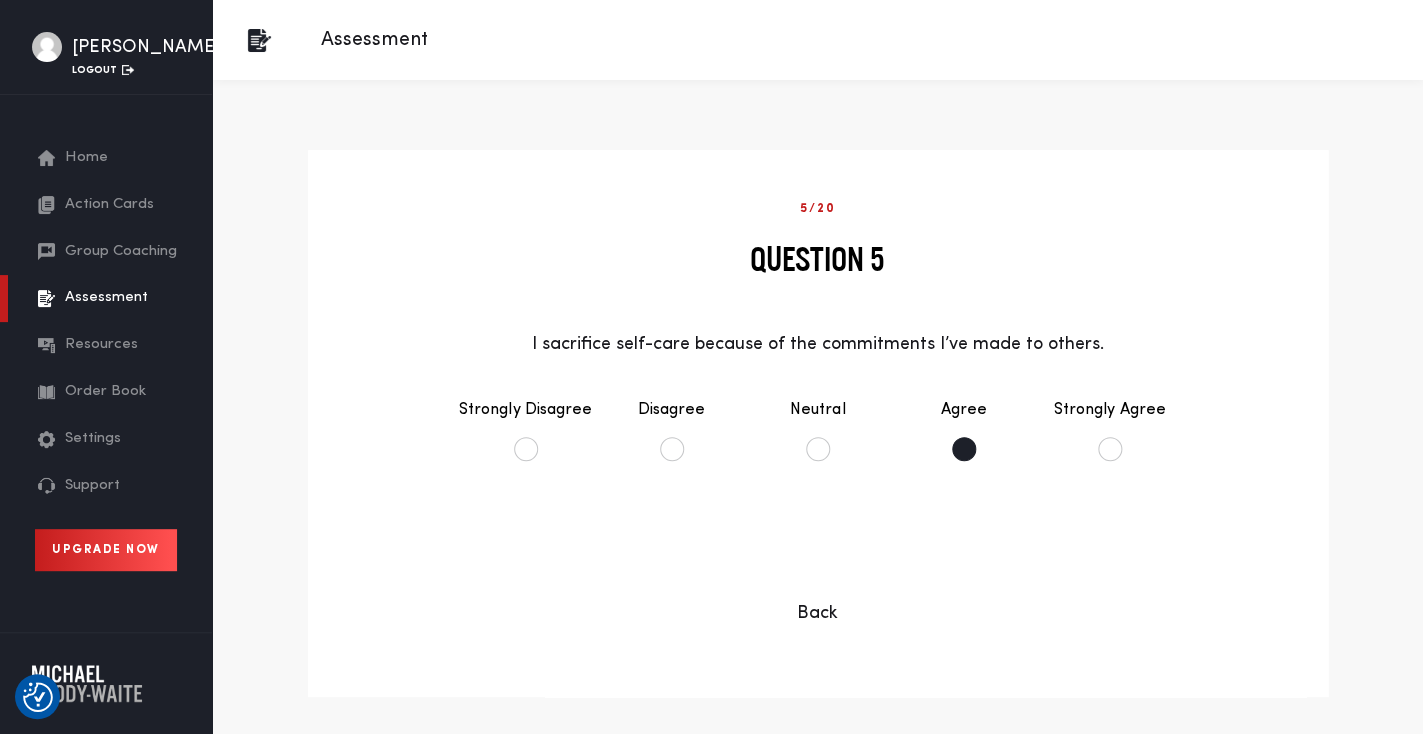 click on "Agree" at bounding box center (964, 429) 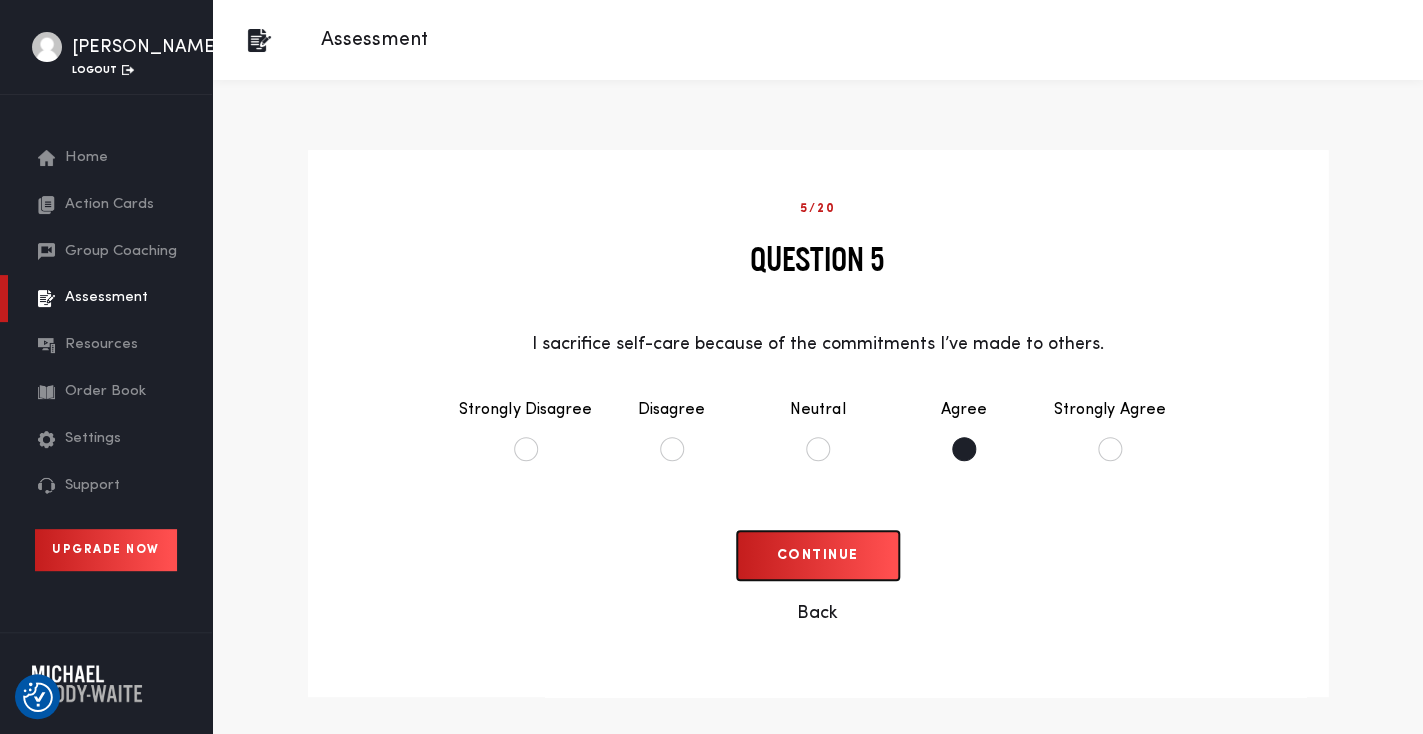 click on "Continue" at bounding box center [818, 555] 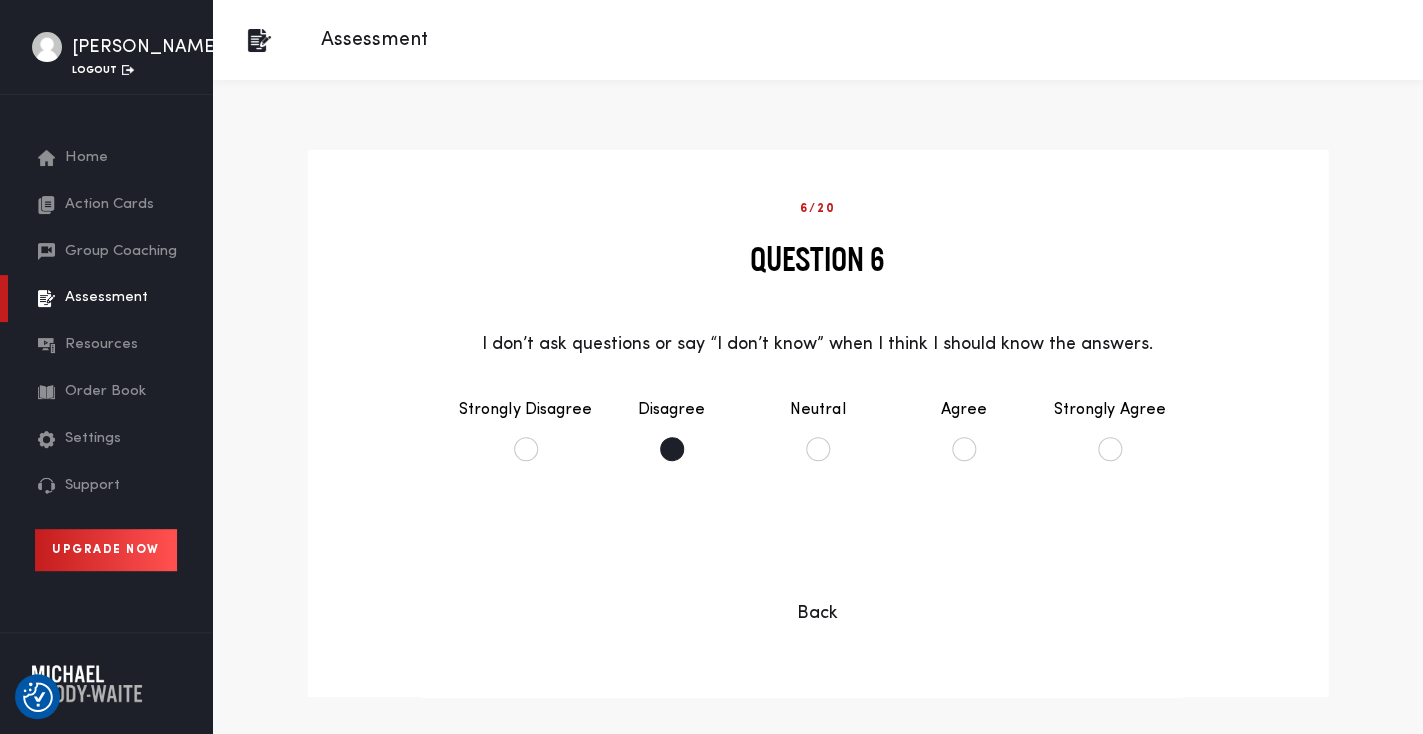 click on "Disagree" at bounding box center [672, 429] 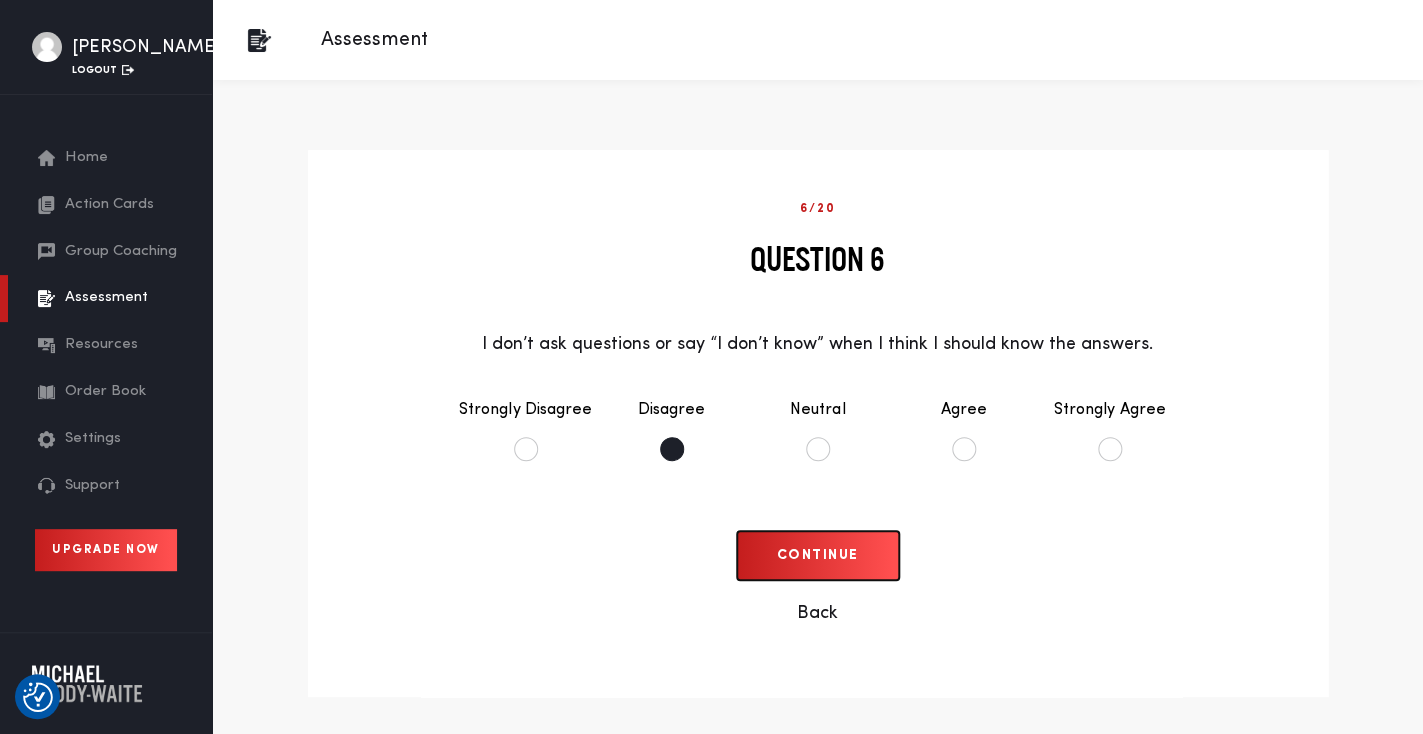 click on "Continue" at bounding box center [818, 555] 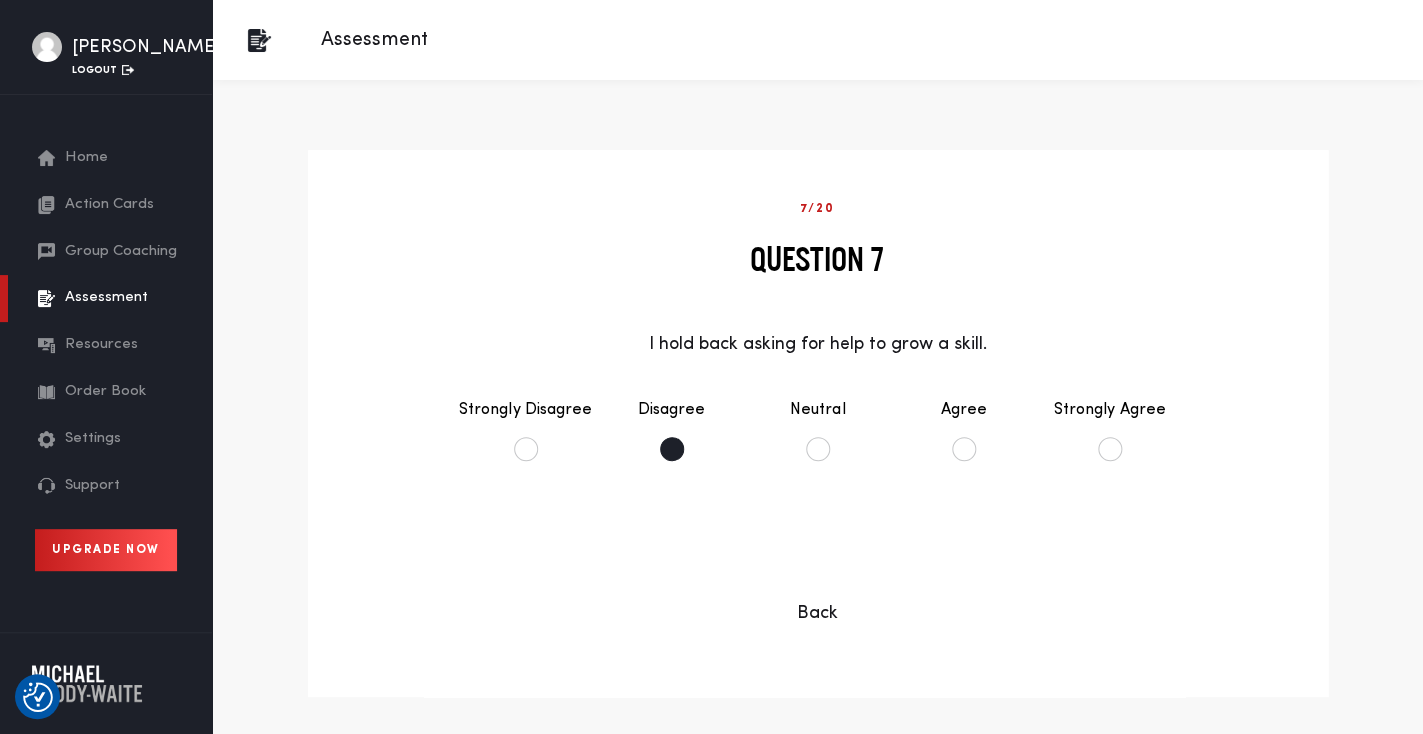 click on "Disagree" at bounding box center [672, 429] 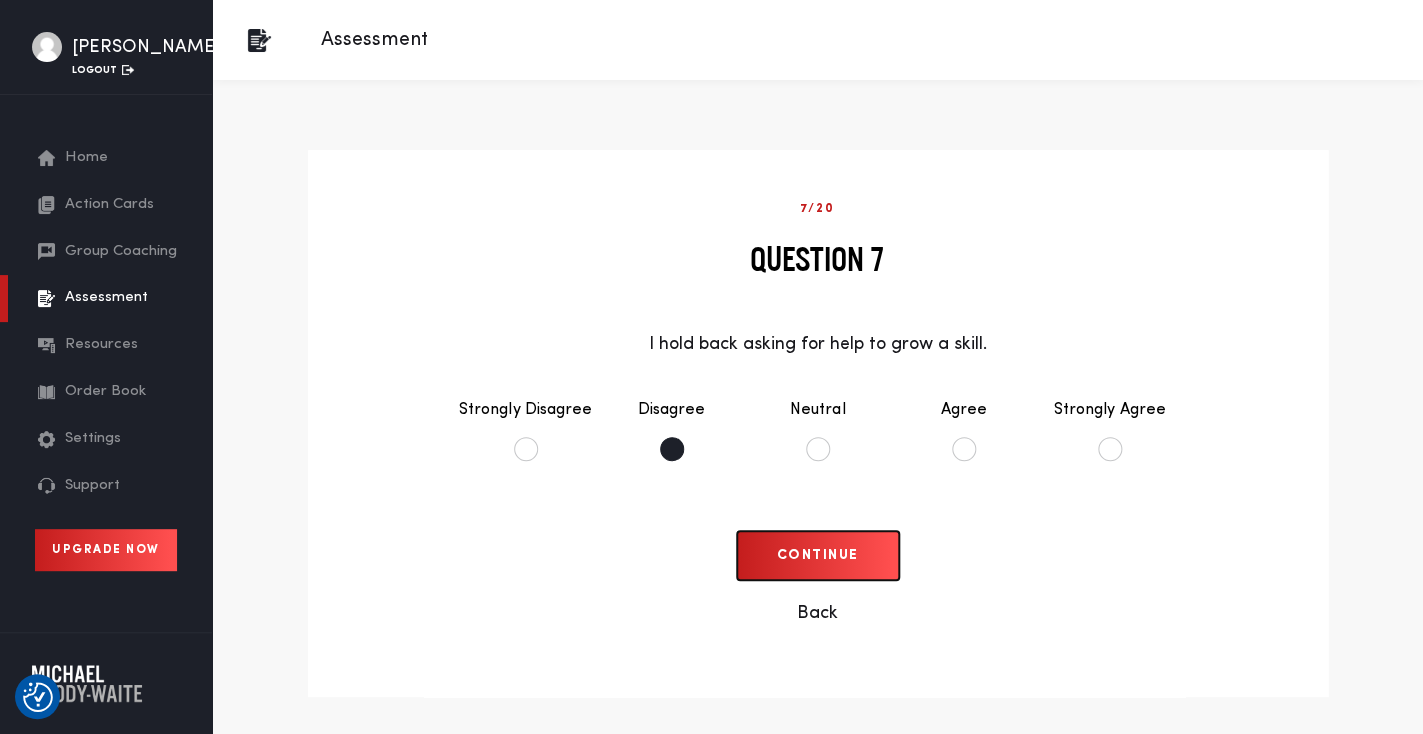 click on "Continue" at bounding box center (818, 555) 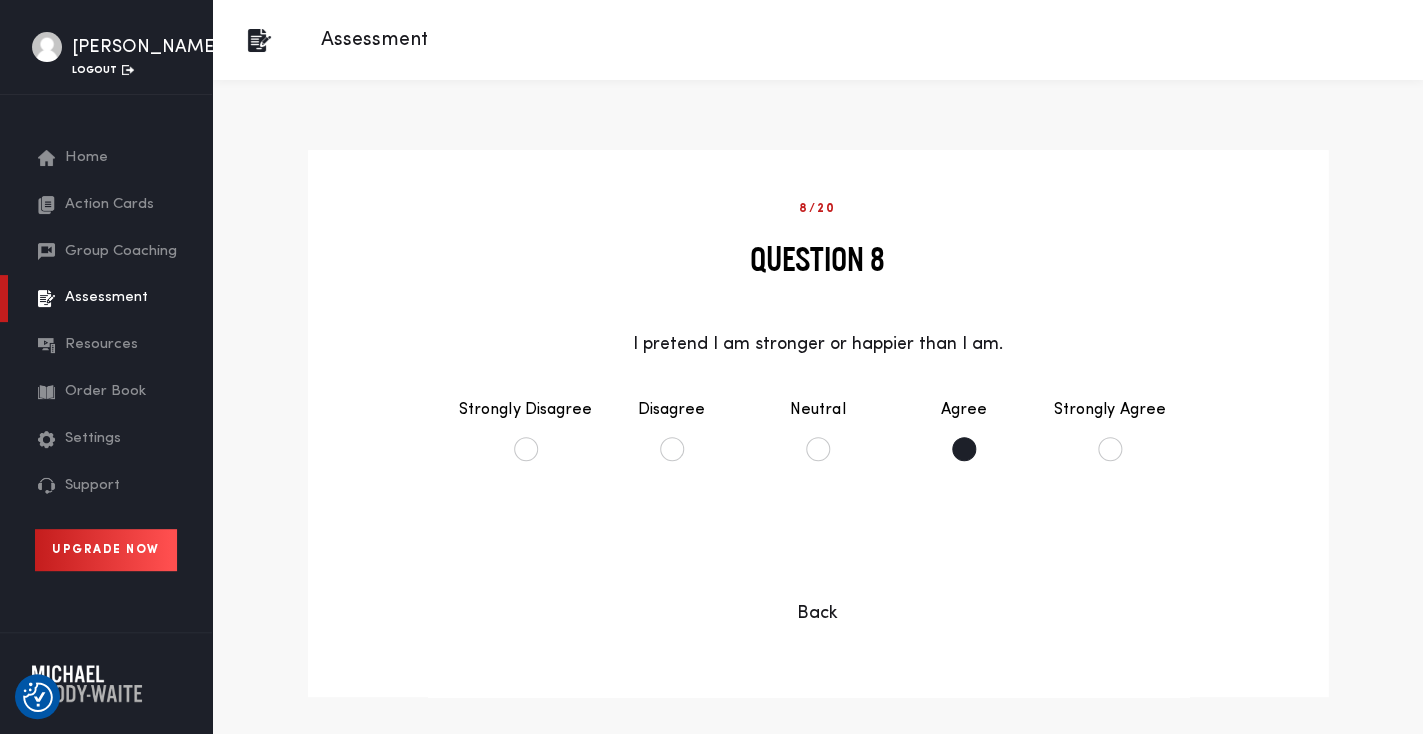 click on "Agree" at bounding box center [964, 429] 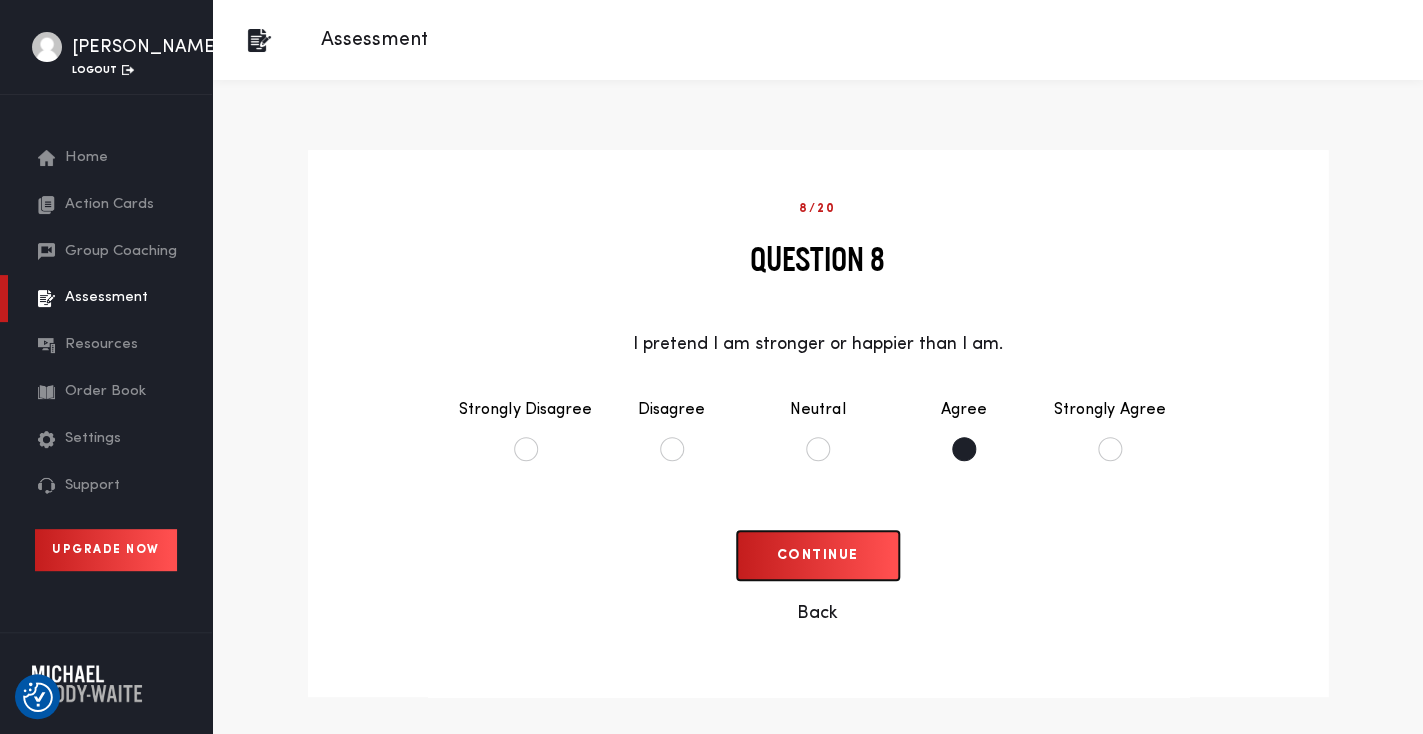 click on "Continue" at bounding box center [818, 555] 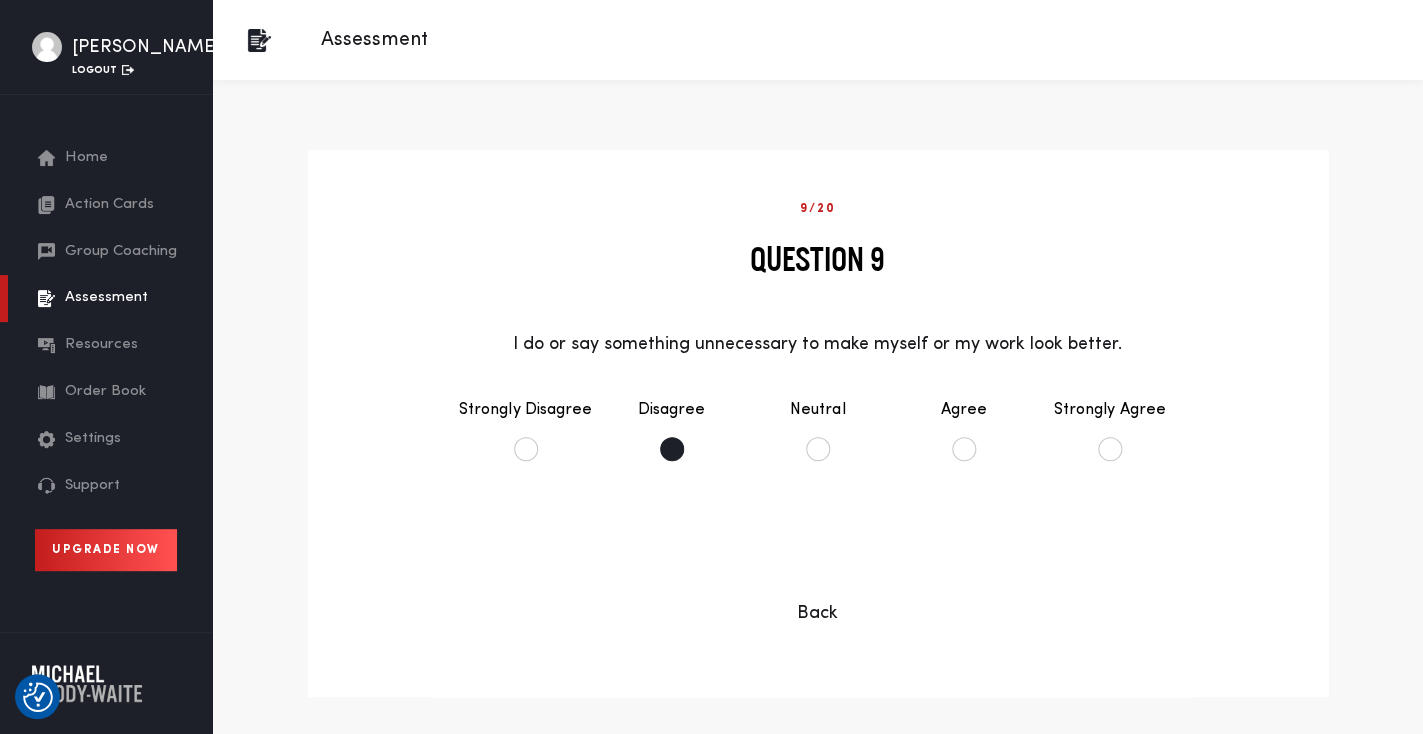 click on "Disagree" at bounding box center [672, 429] 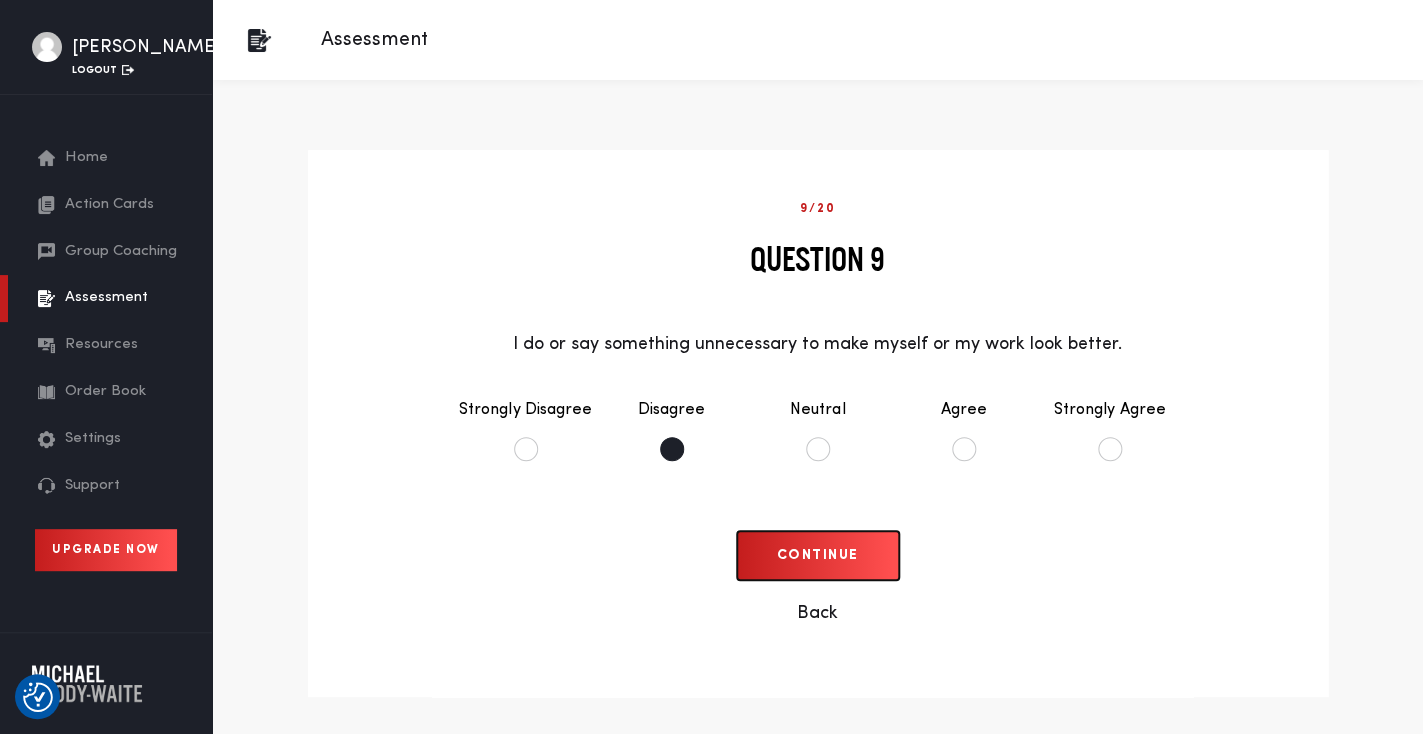 click on "Continue" at bounding box center (818, 555) 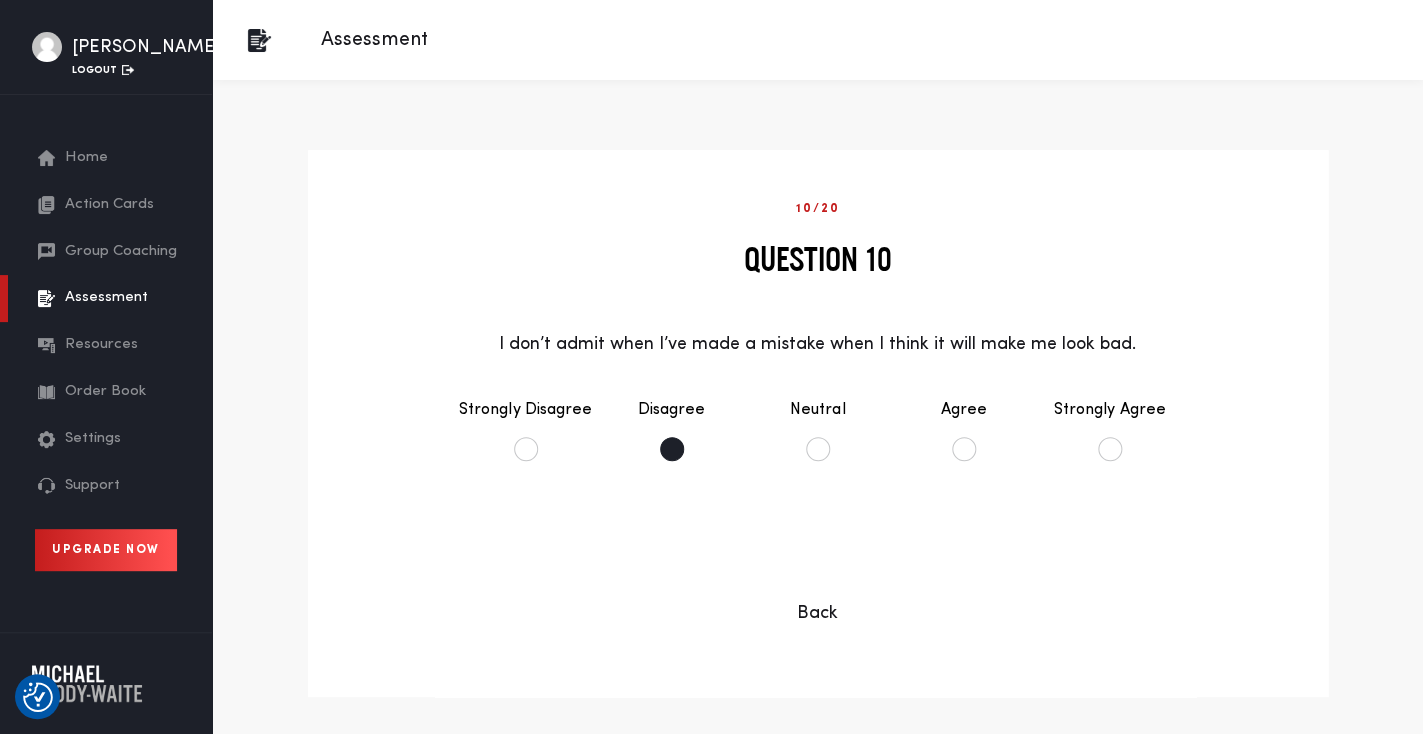 click on "Disagree" at bounding box center (672, 429) 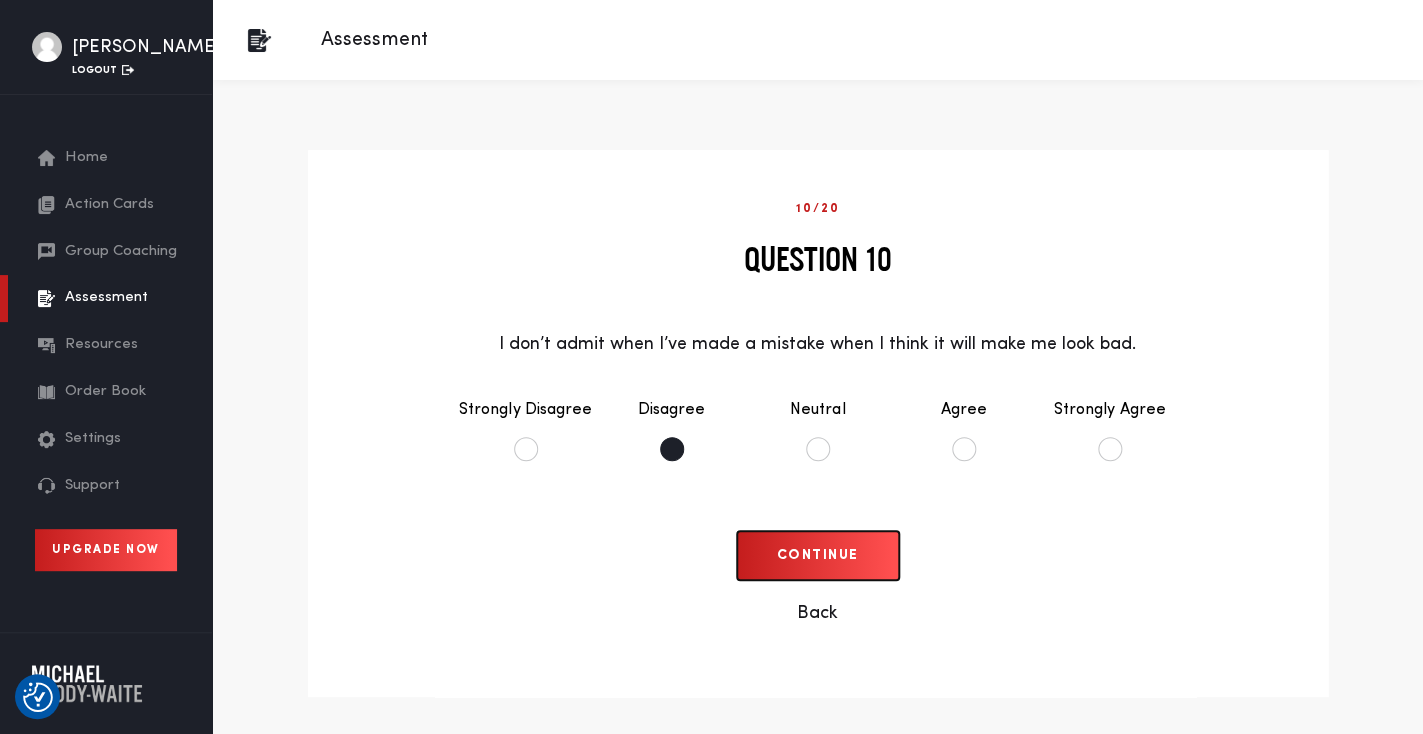 click on "Continue" at bounding box center [818, 555] 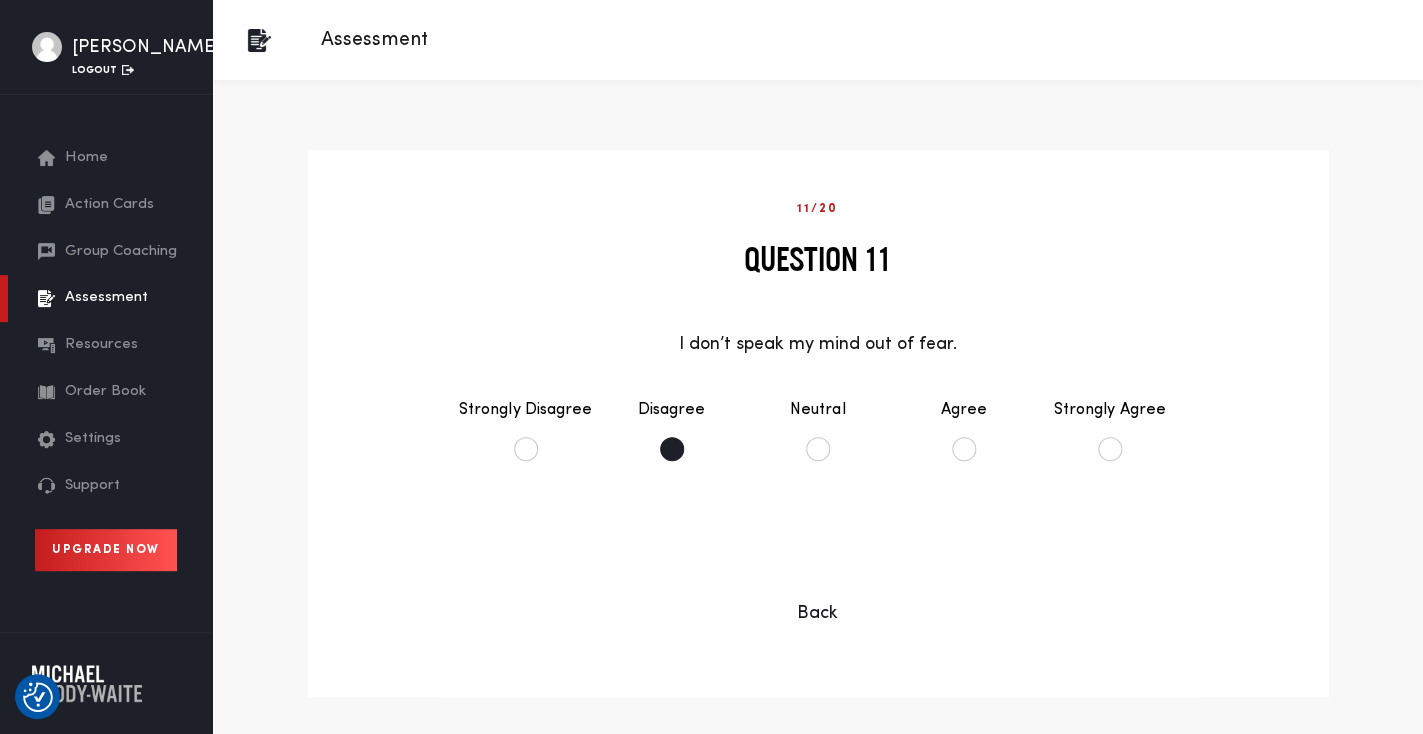 click on "Disagree" at bounding box center (672, 429) 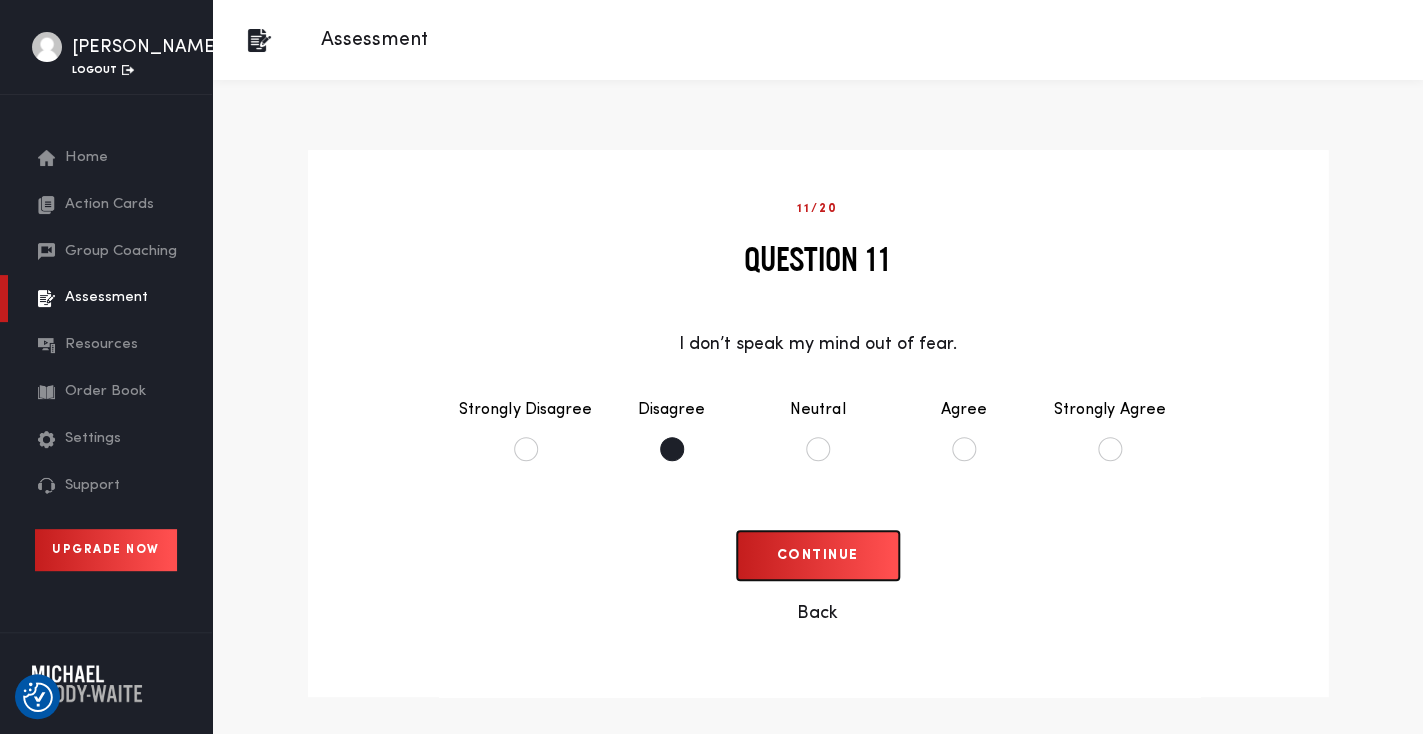 click on "Continue" at bounding box center [818, 555] 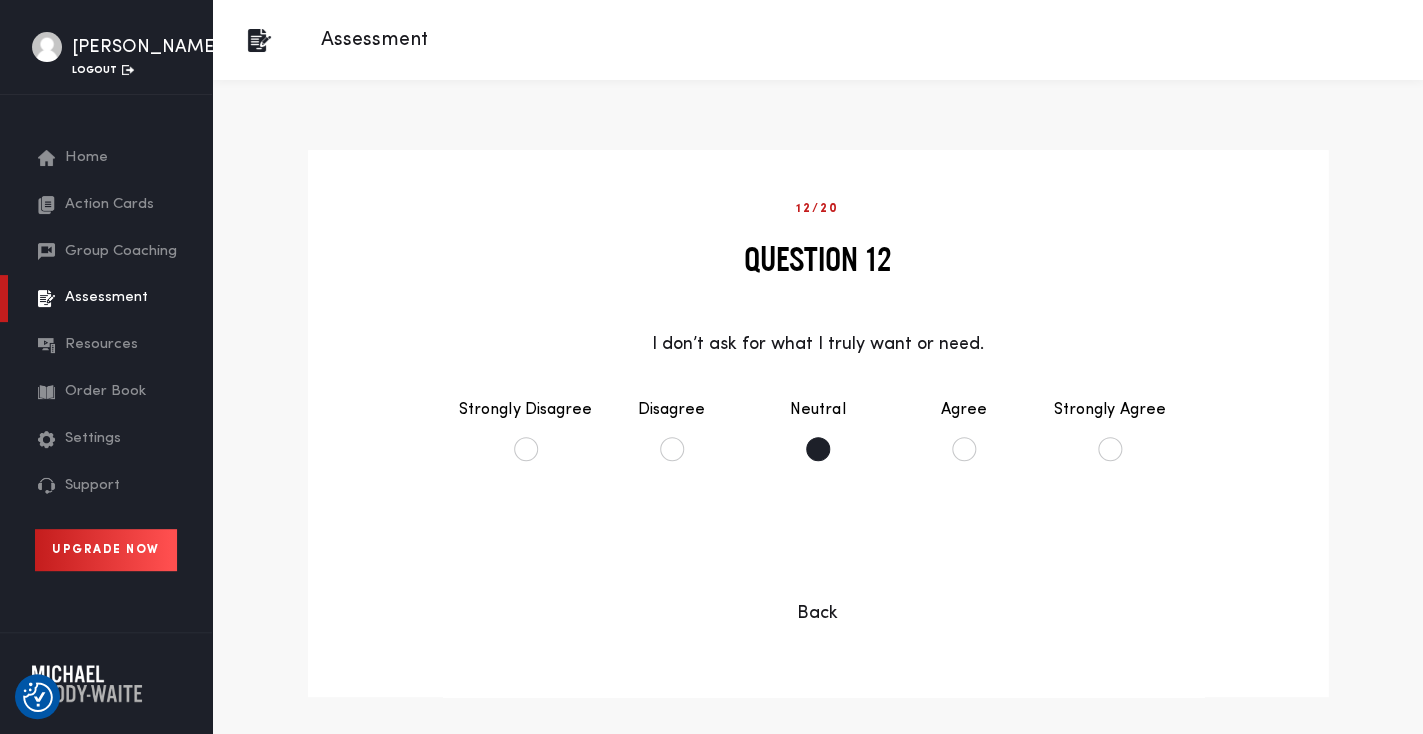 click on "Neutral" at bounding box center (818, 429) 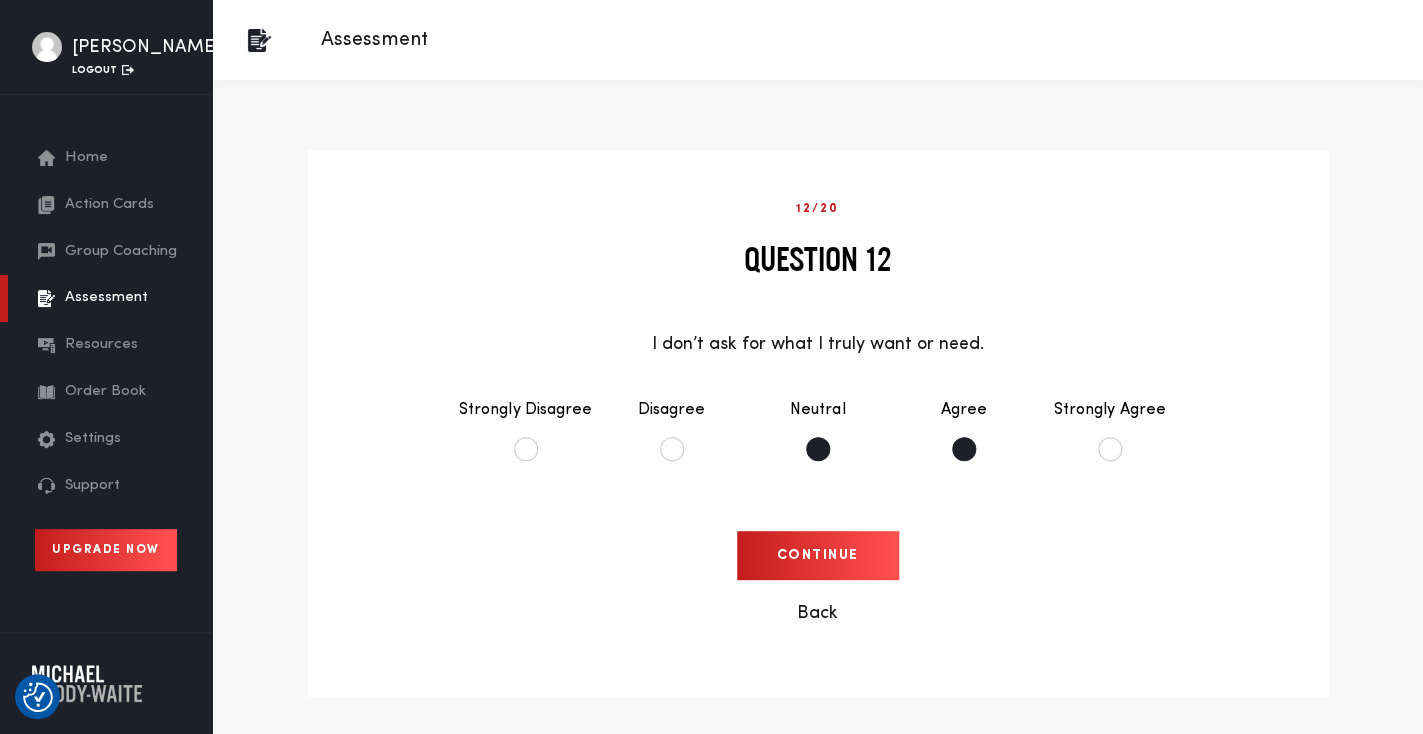 click on "Agree" at bounding box center (964, 429) 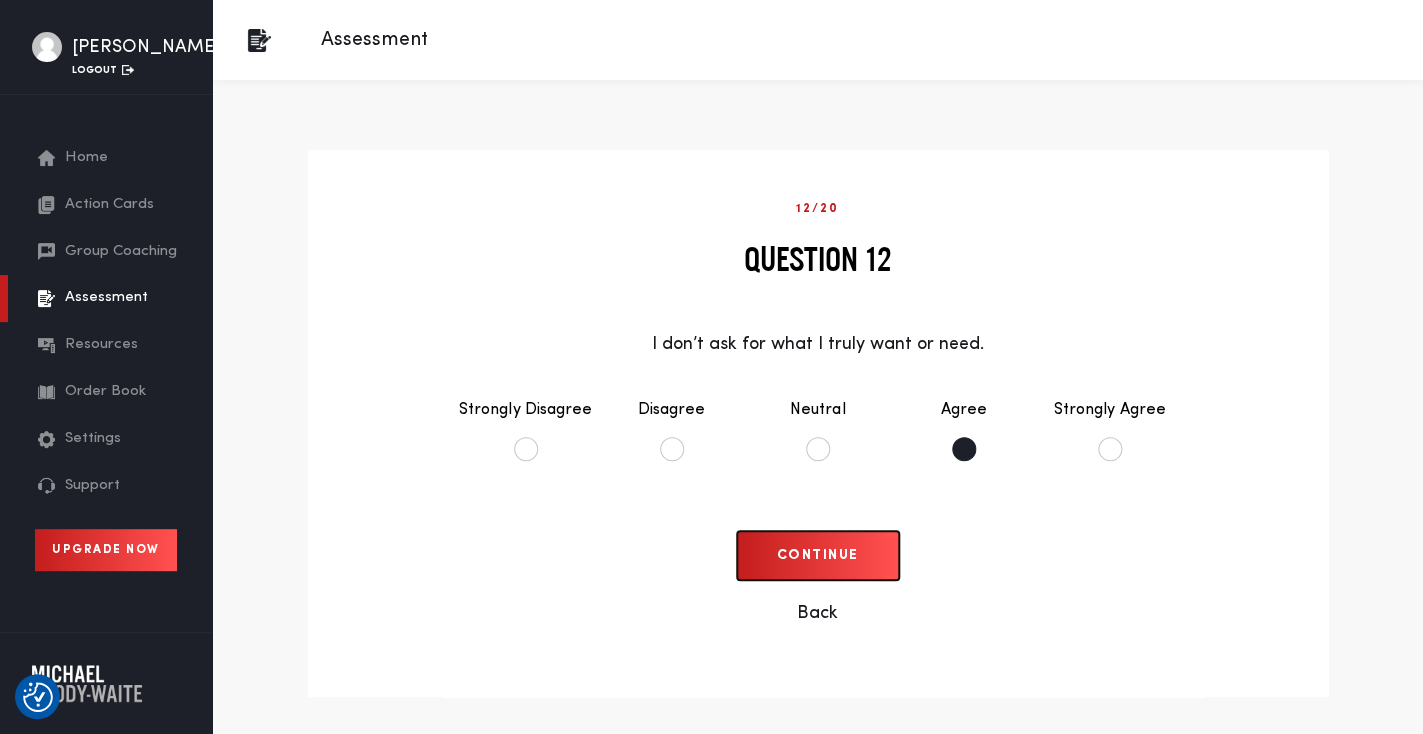 click on "Continue" at bounding box center (818, 555) 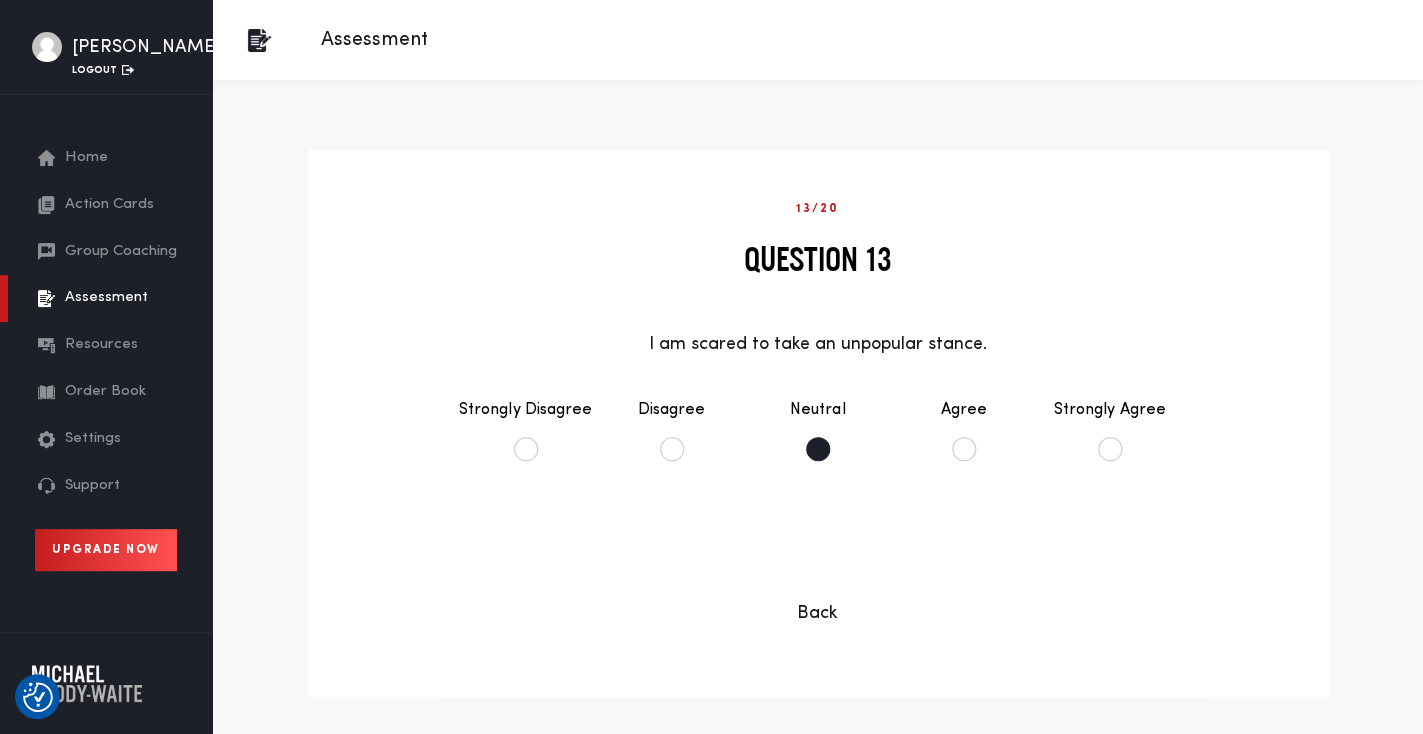click on "Neutral" at bounding box center [818, 429] 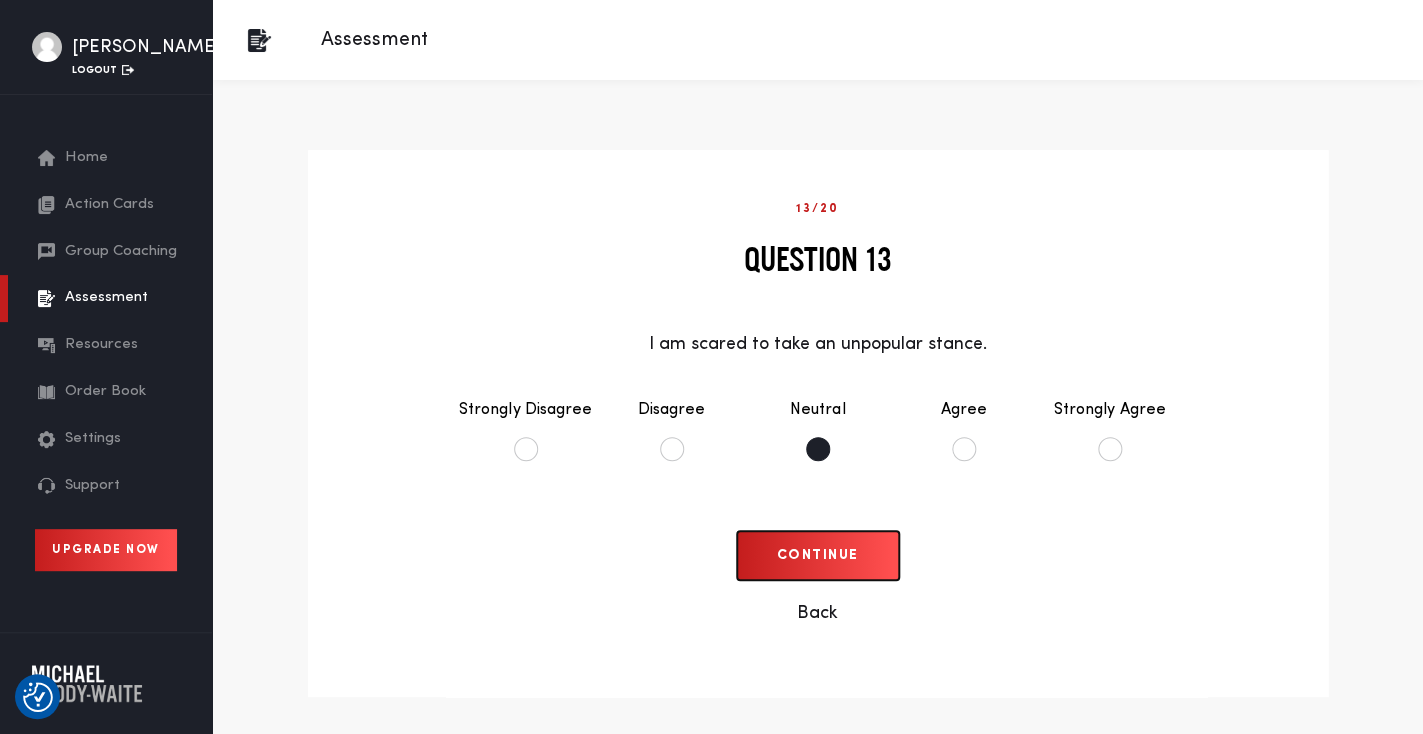 click on "Continue" at bounding box center (818, 555) 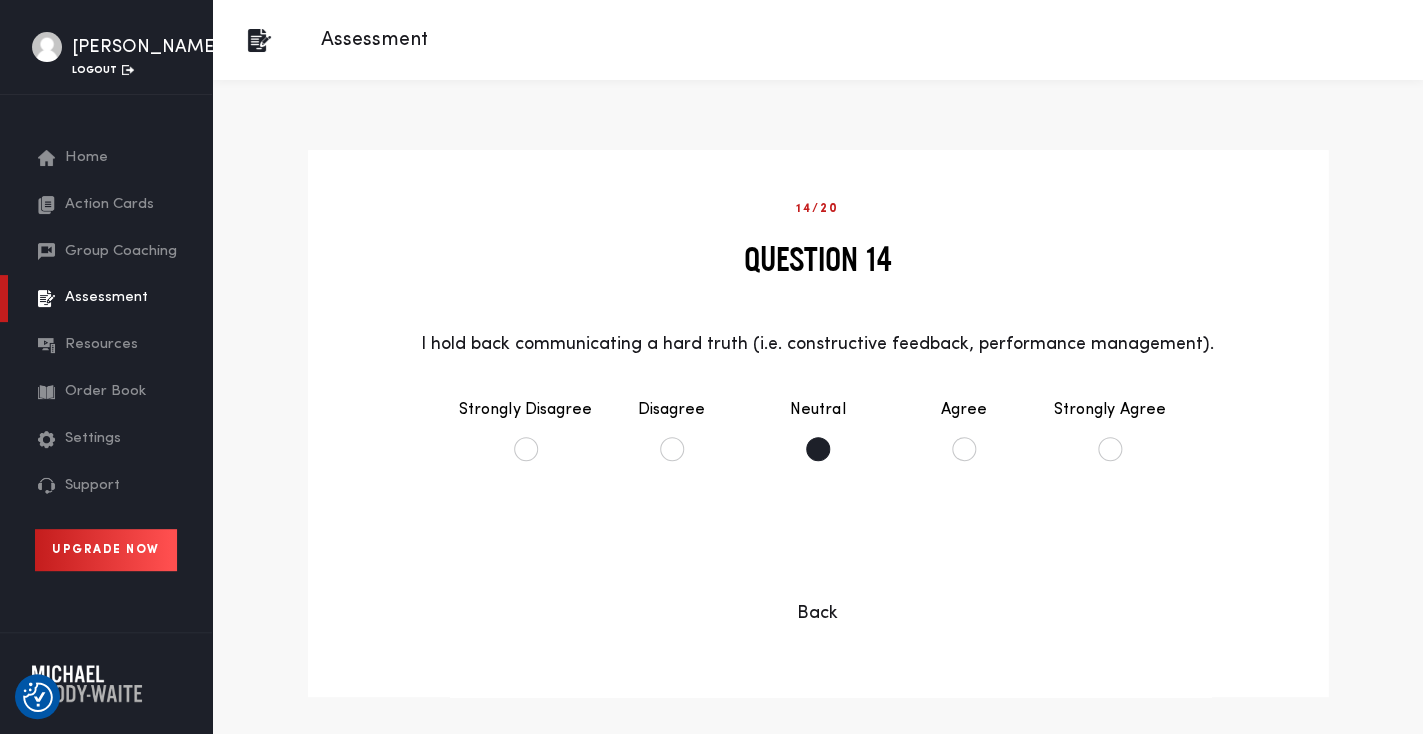 click on "Neutral" at bounding box center [818, 429] 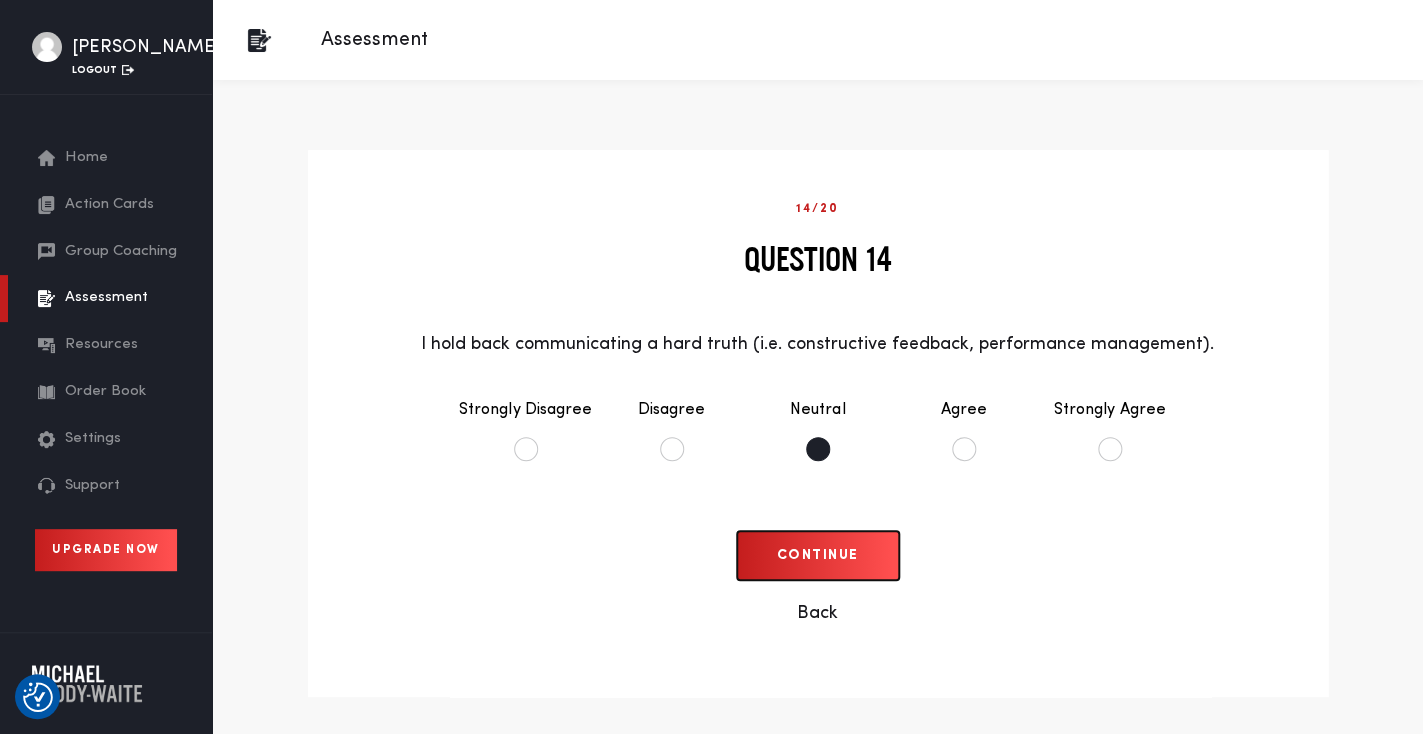 click on "Continue" at bounding box center [818, 555] 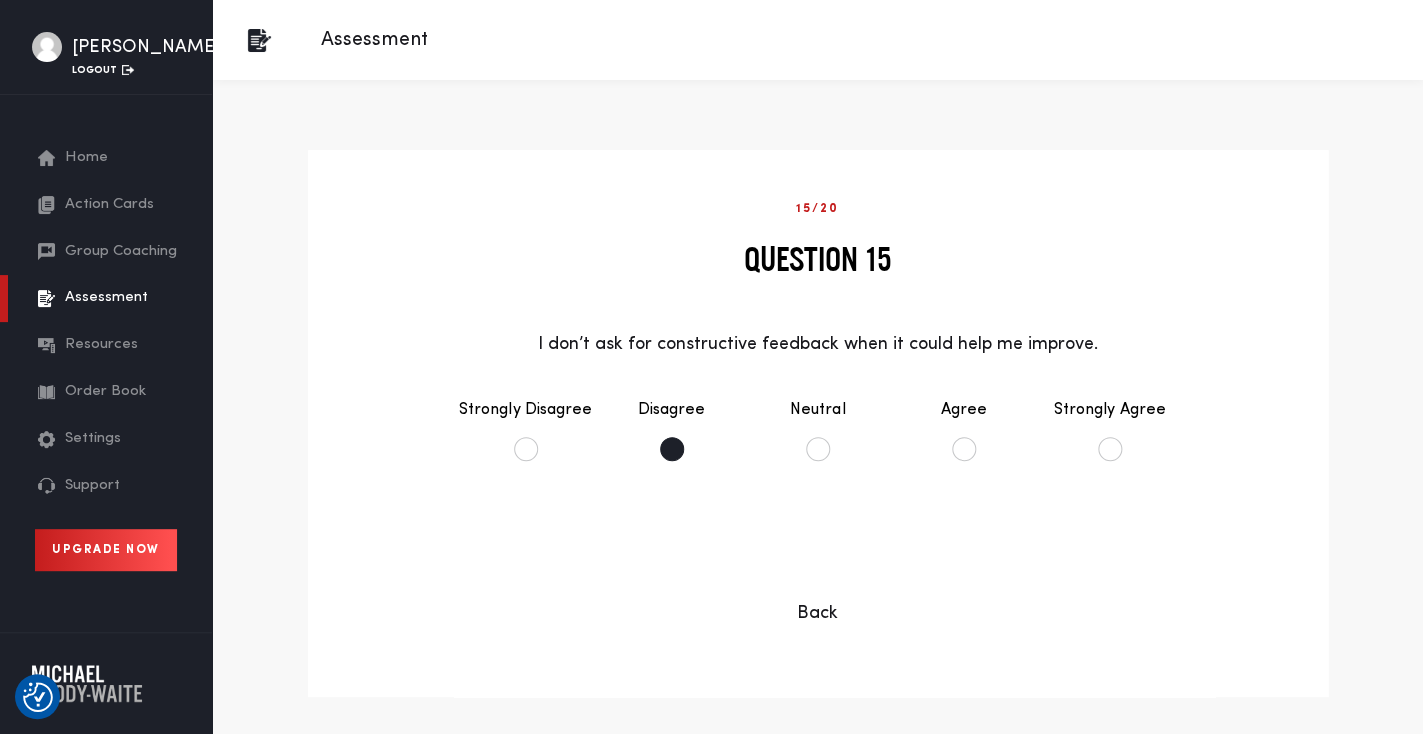 click on "Disagree" at bounding box center (672, 429) 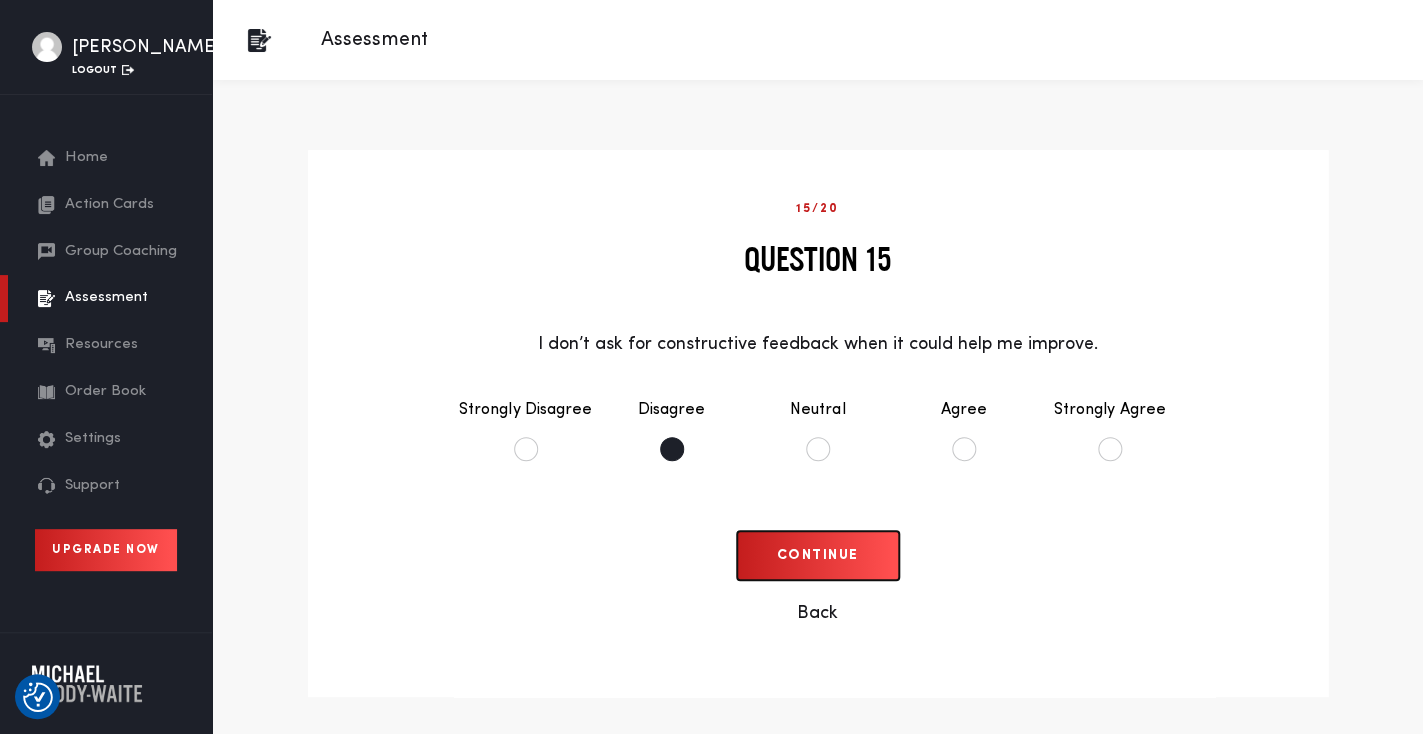 click on "Continue" at bounding box center [818, 555] 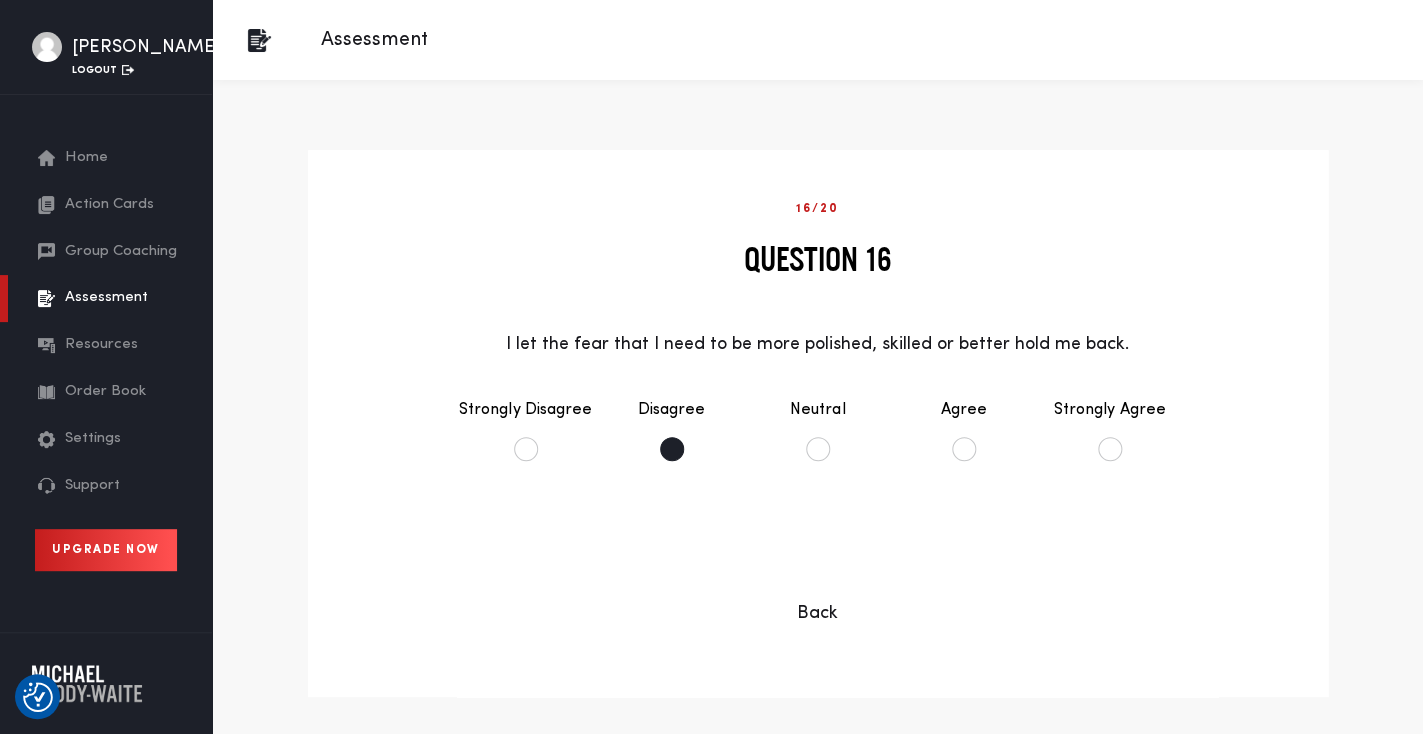 click on "Disagree" at bounding box center (672, 429) 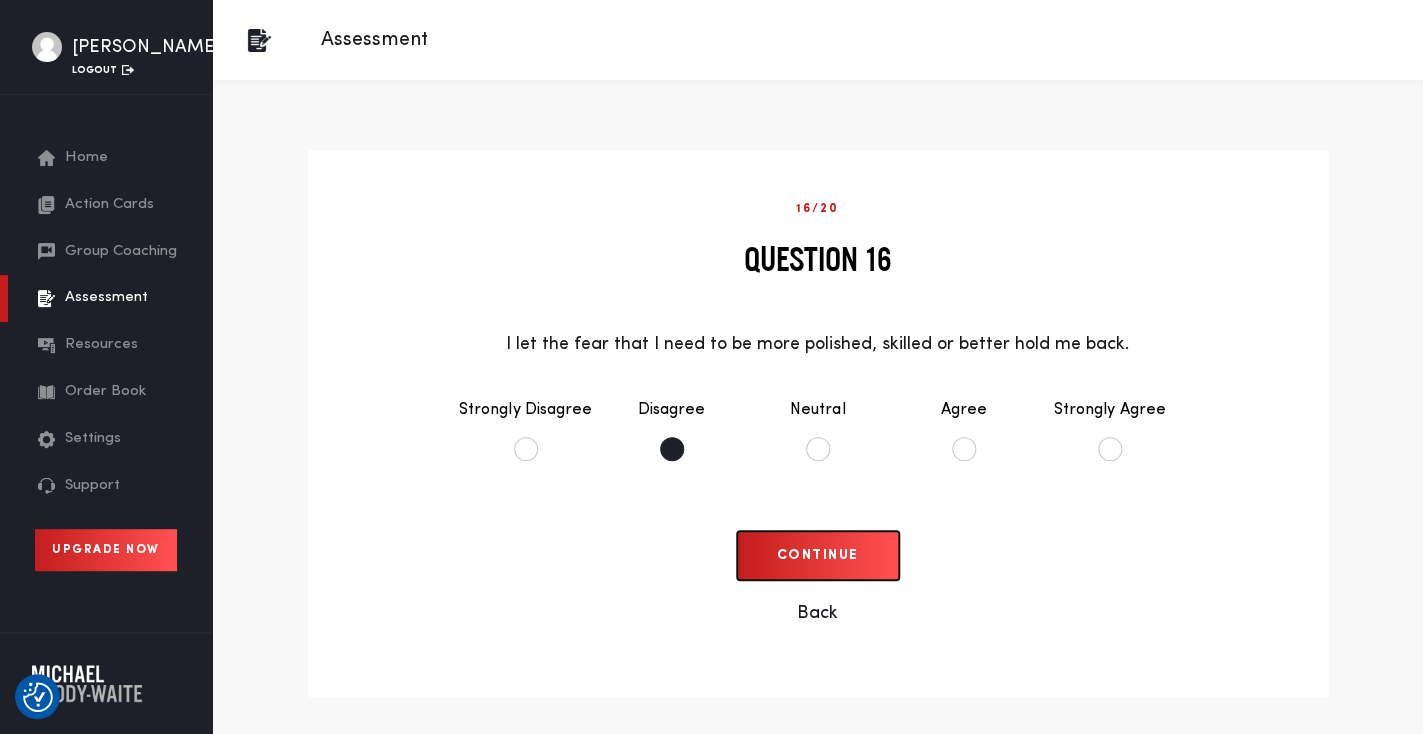 click on "Continue" at bounding box center (818, 555) 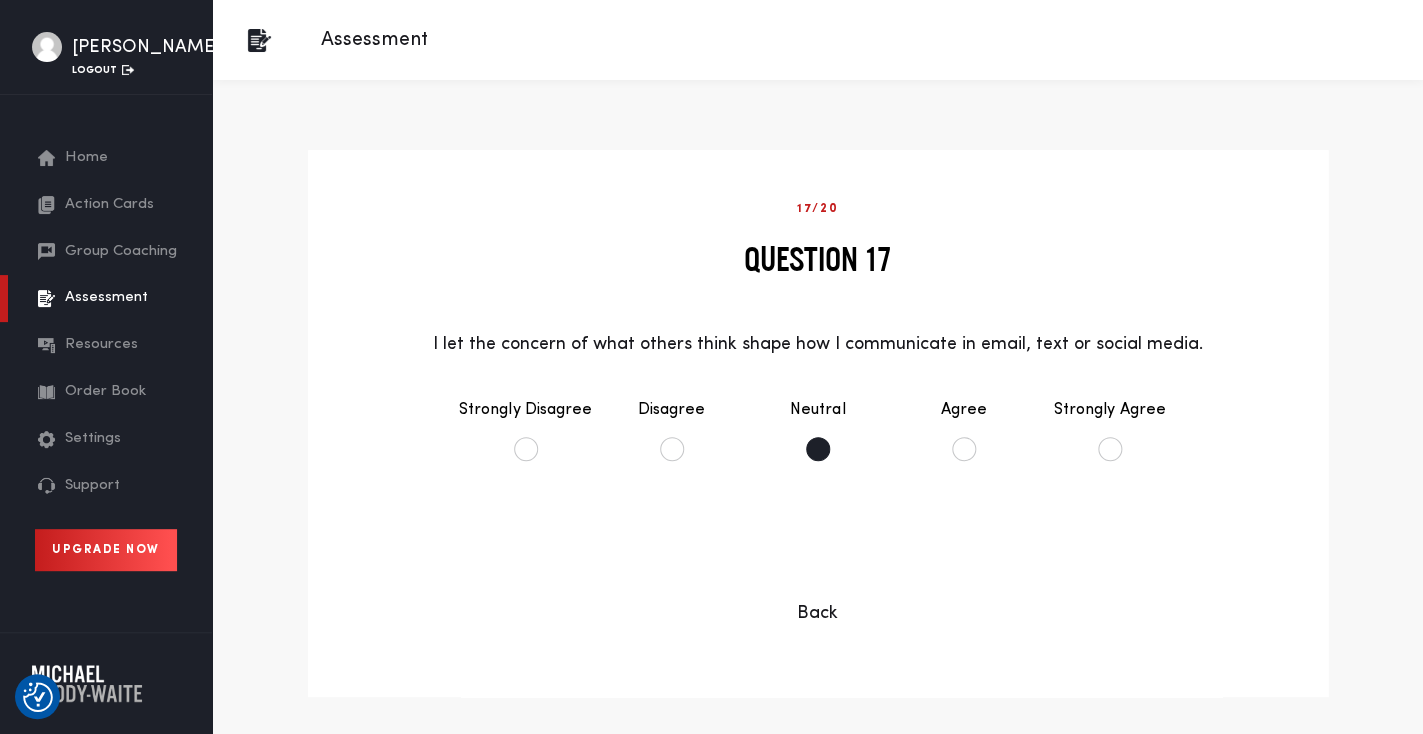 click on "Neutral" at bounding box center (818, 429) 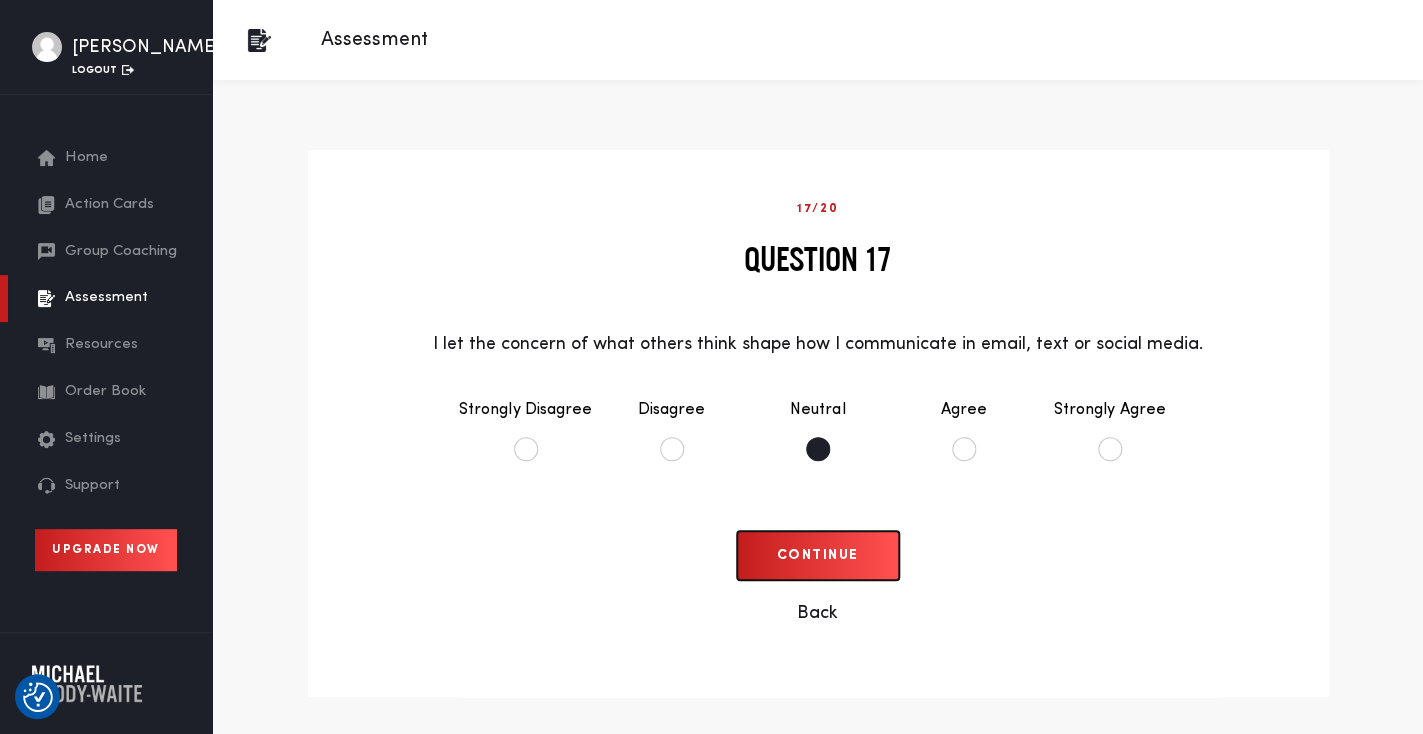 click on "Continue" at bounding box center (818, 555) 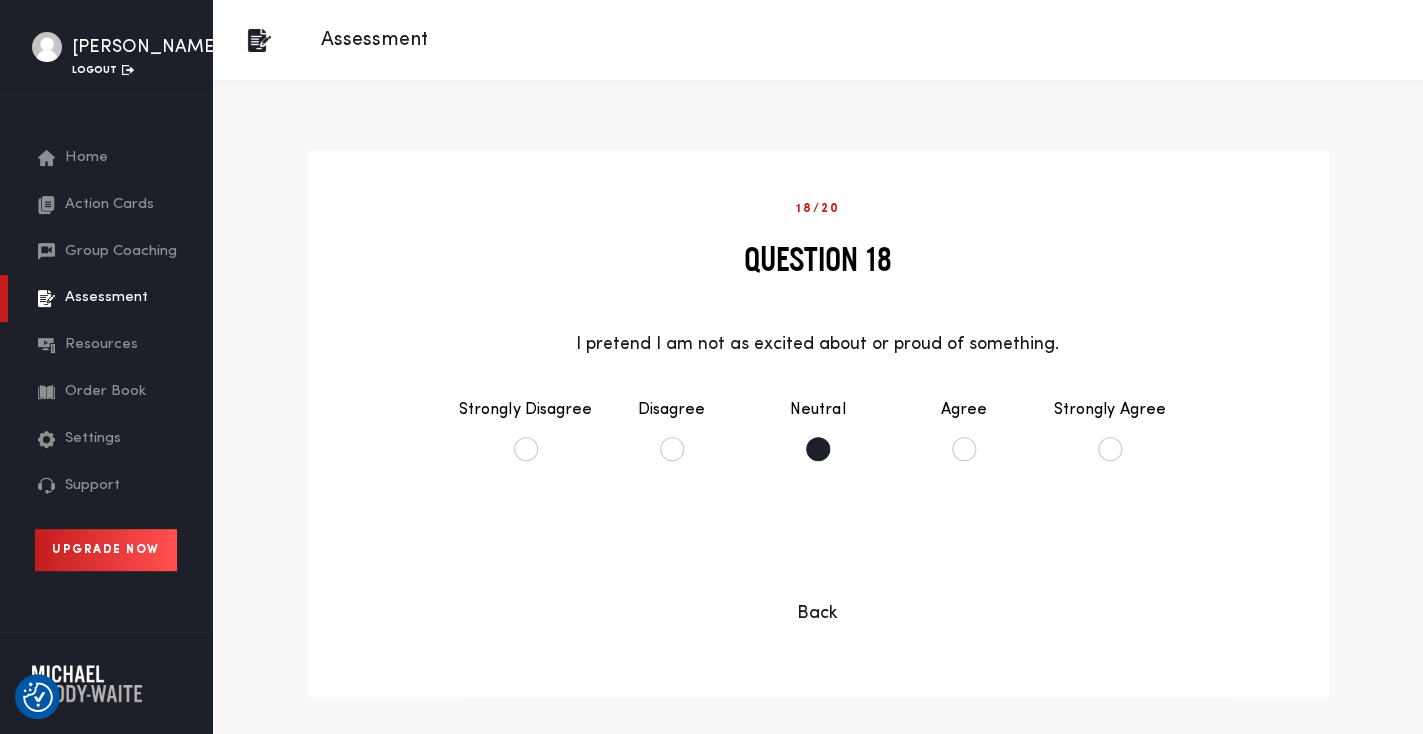 click on "Neutral" at bounding box center [818, 429] 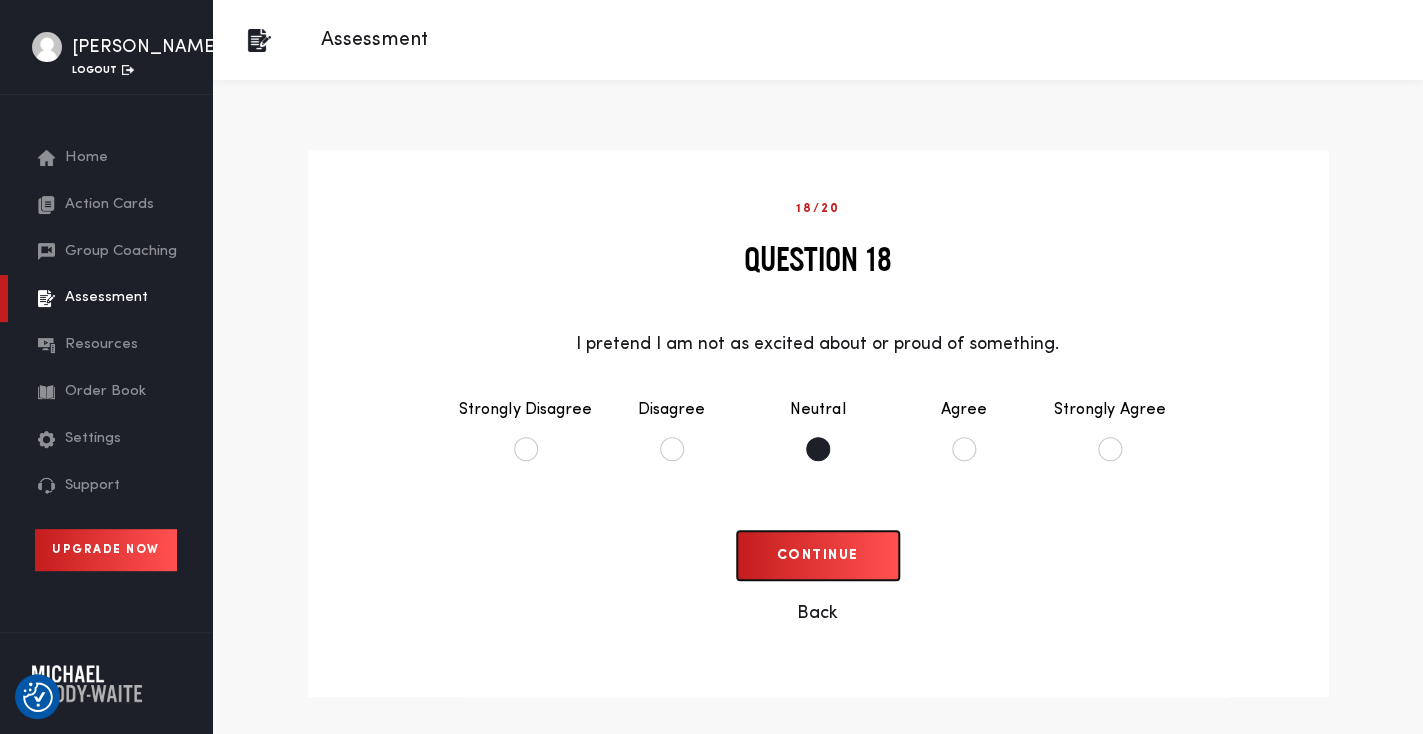 click on "Continue" at bounding box center (818, 555) 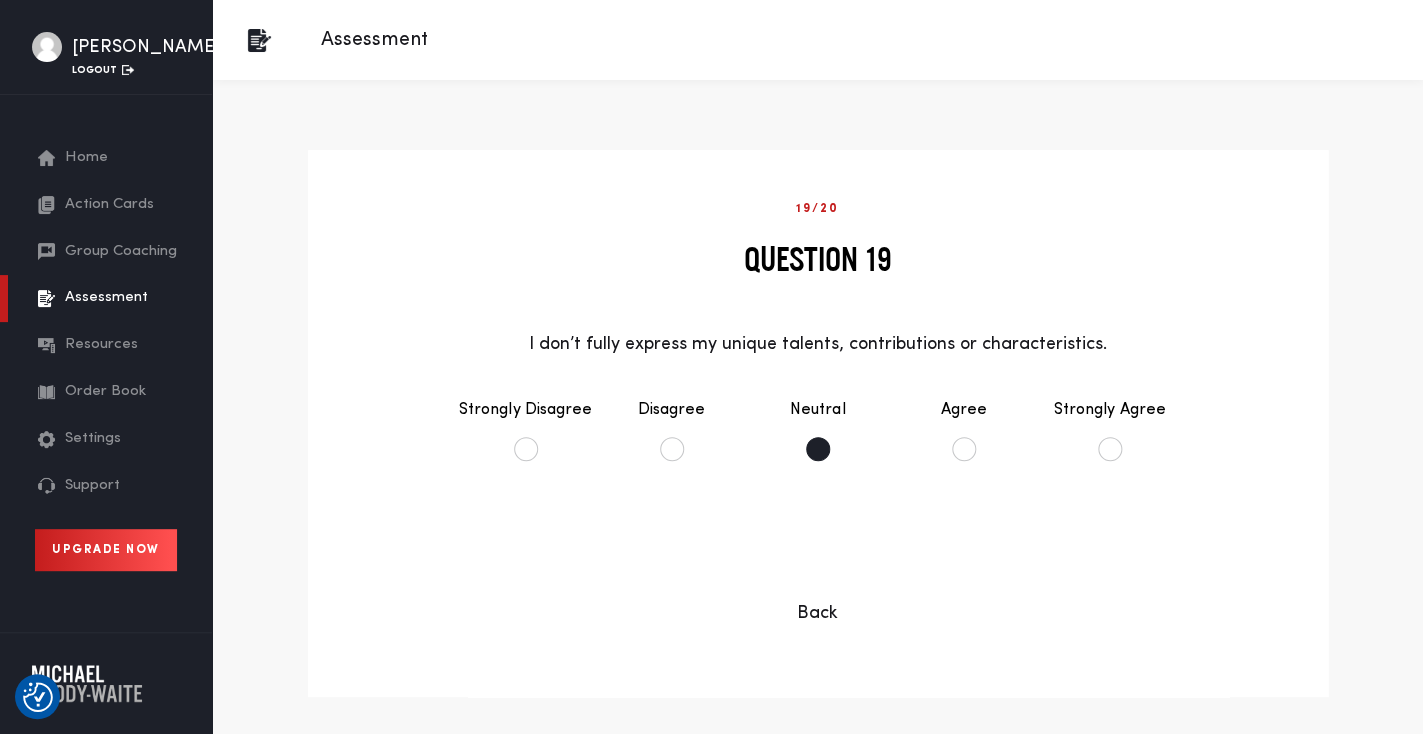 click on "Neutral" at bounding box center (818, 429) 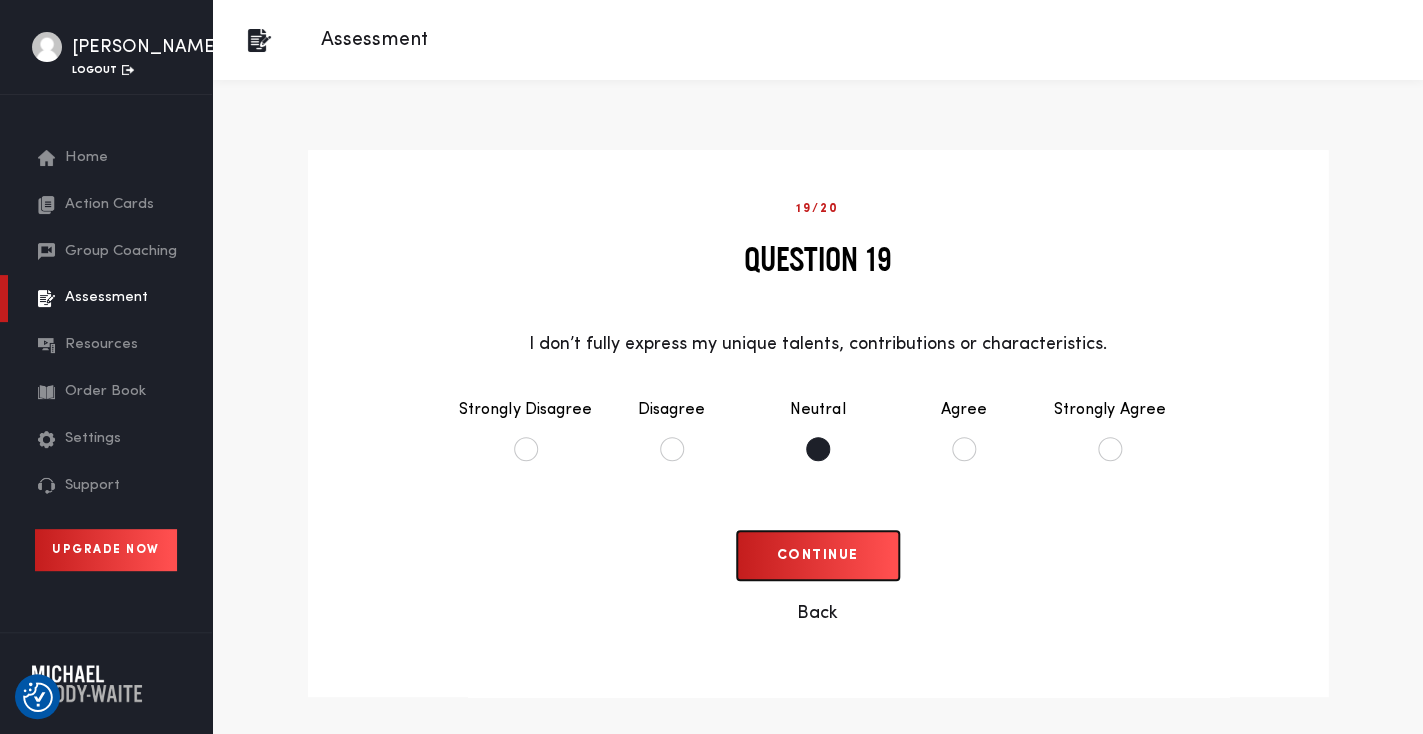 click on "Continue" at bounding box center [818, 555] 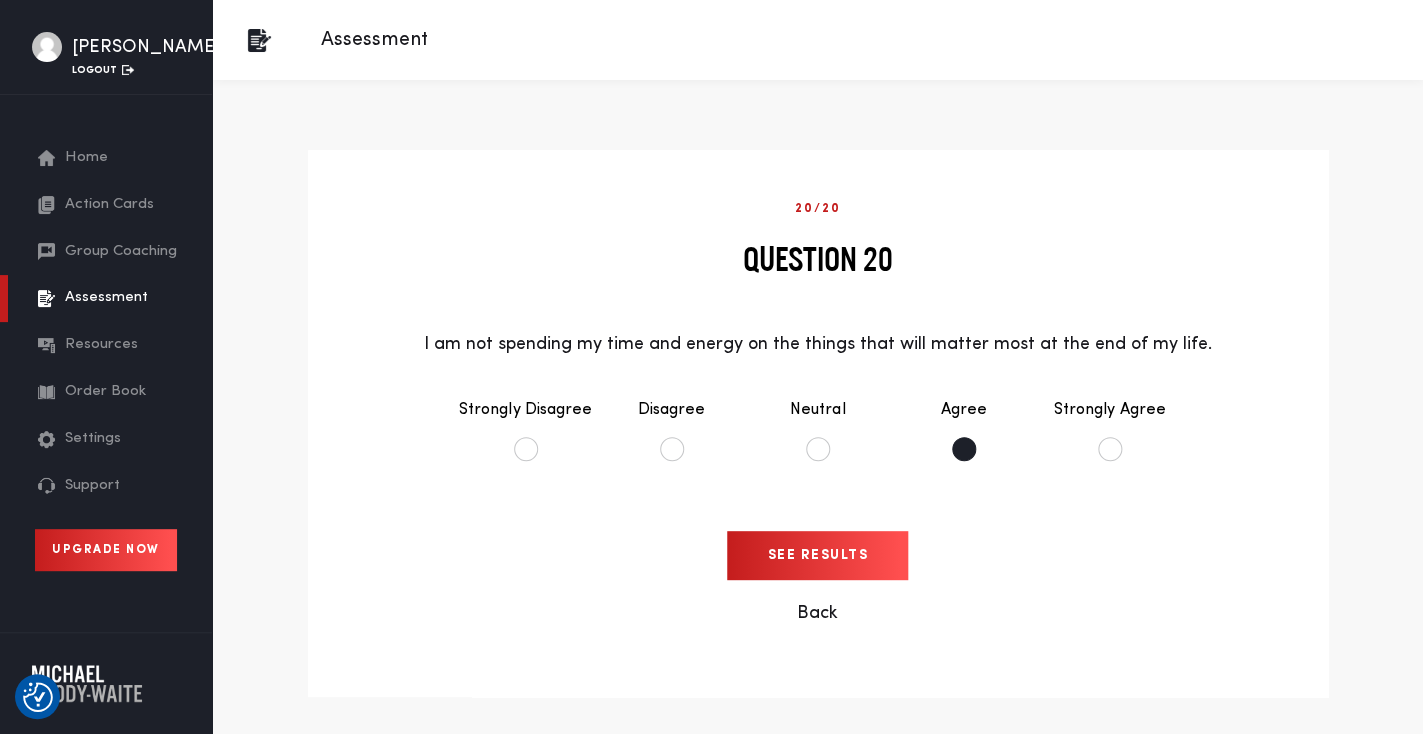 click on "Agree" at bounding box center [964, 429] 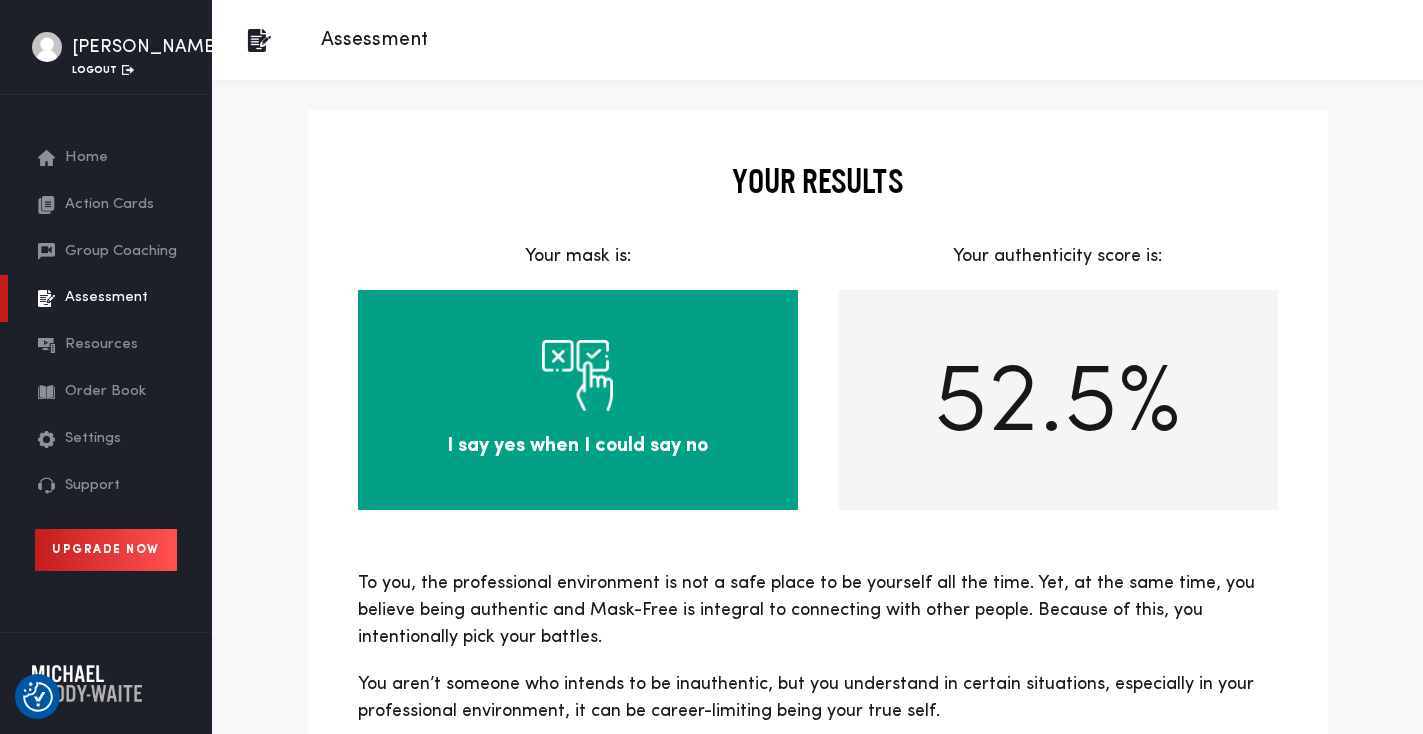 scroll, scrollTop: 0, scrollLeft: 0, axis: both 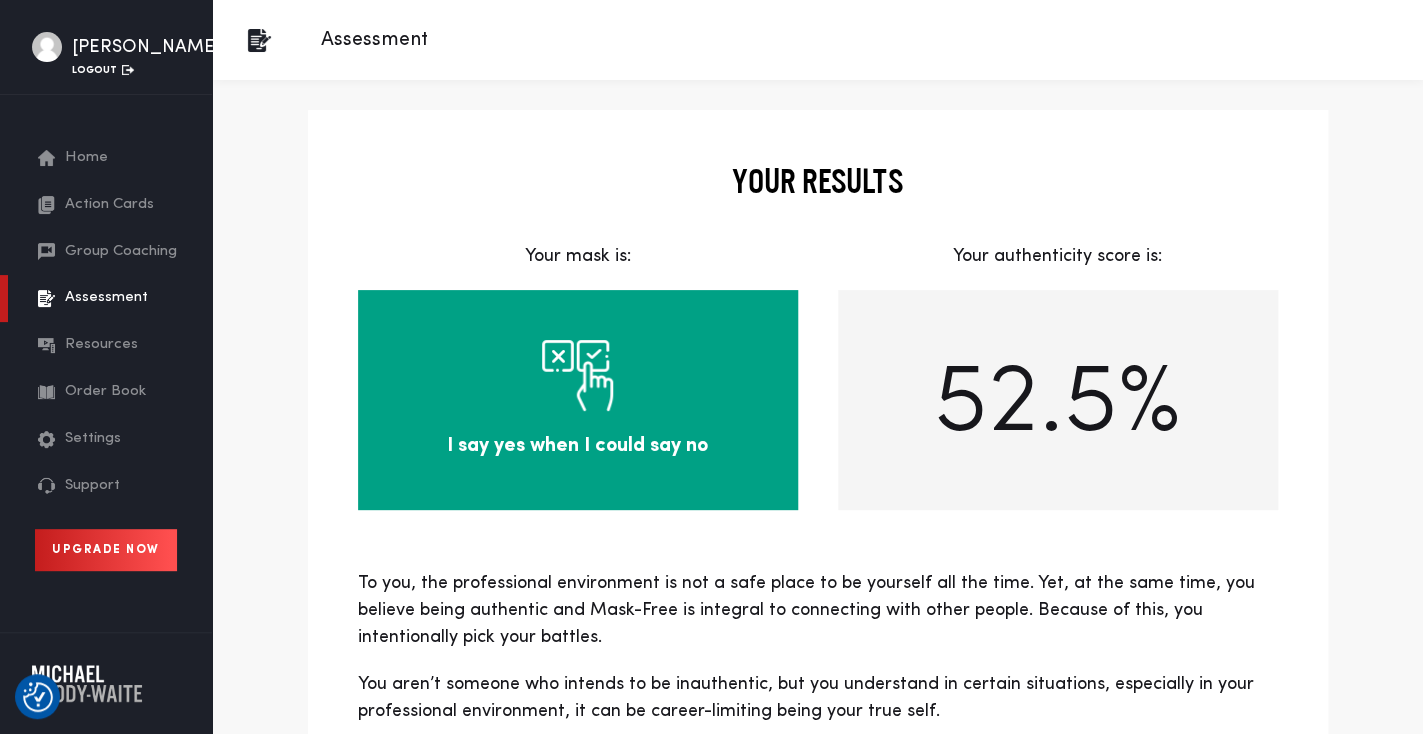 click on "Resources" at bounding box center (101, 345) 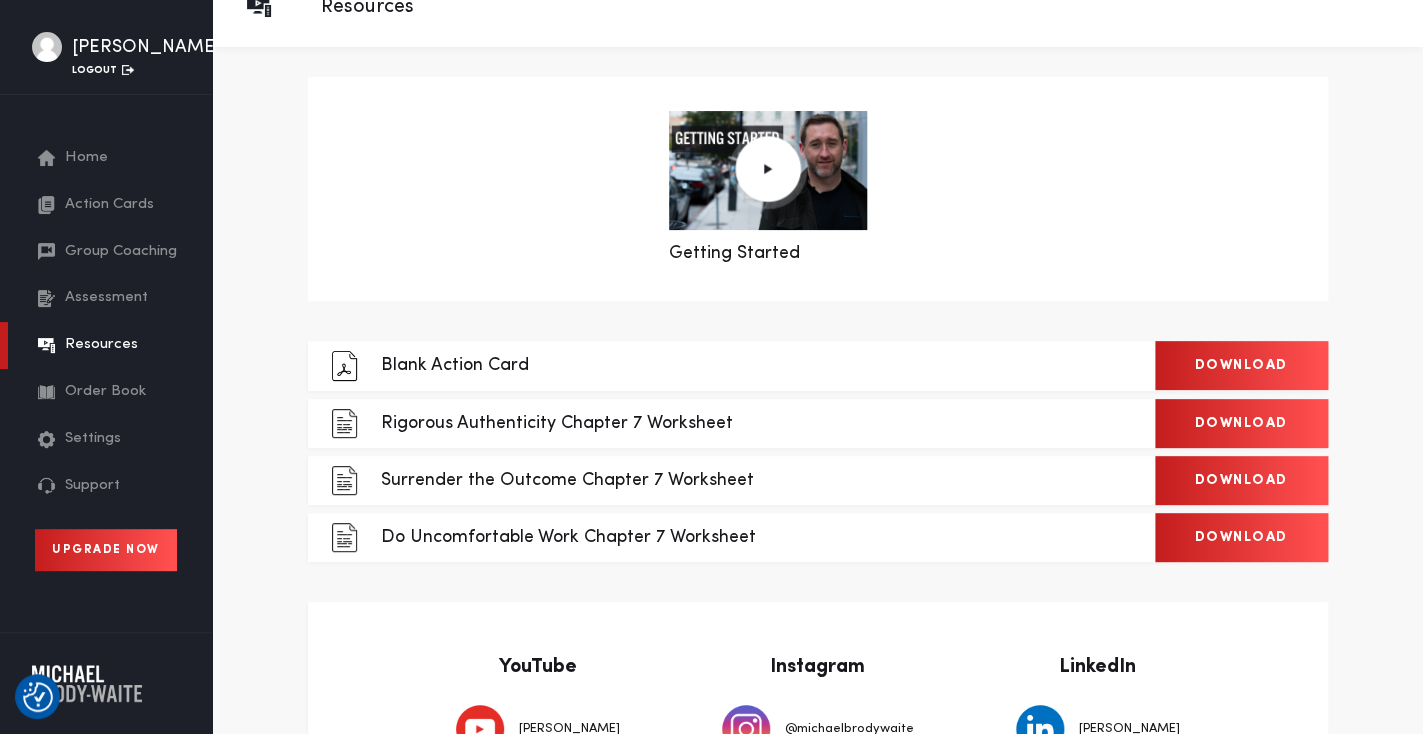 scroll, scrollTop: 37, scrollLeft: 0, axis: vertical 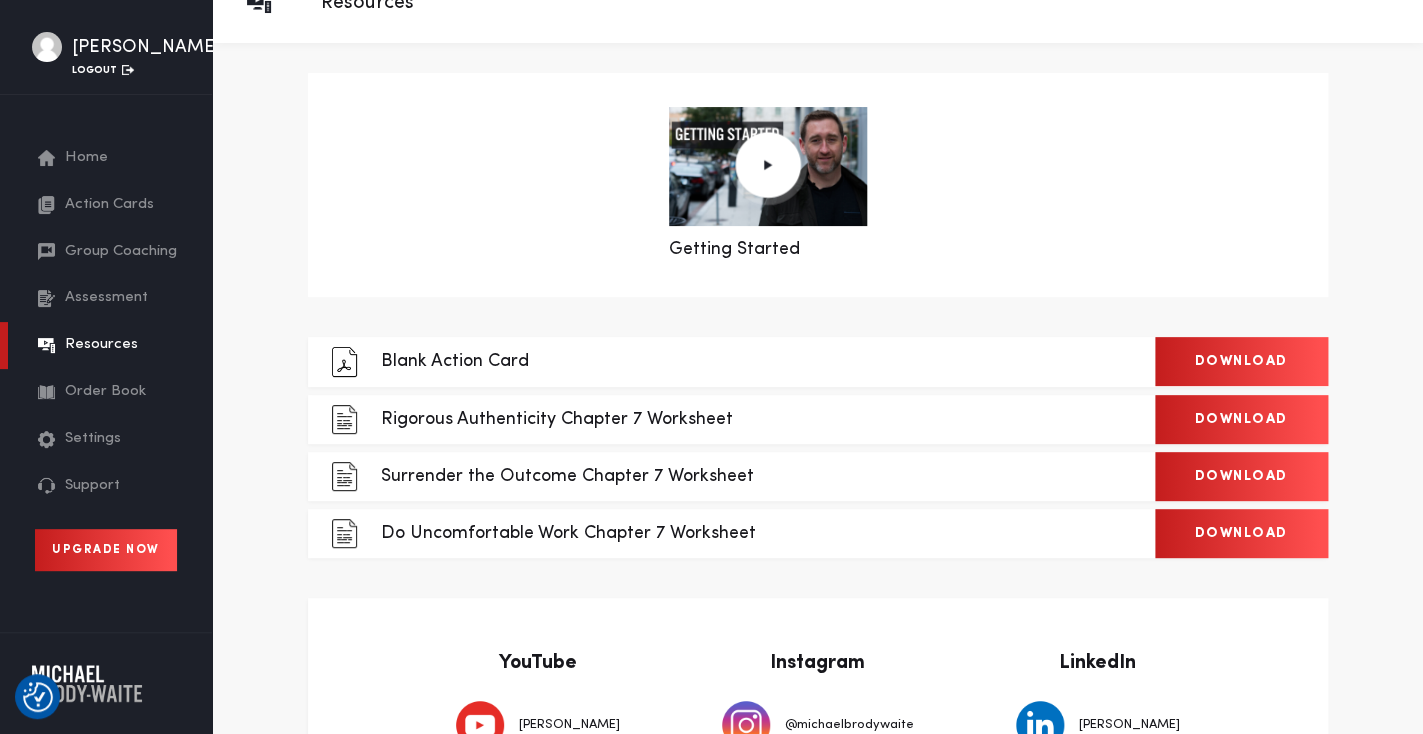 click on "Action Cards" at bounding box center (109, 205) 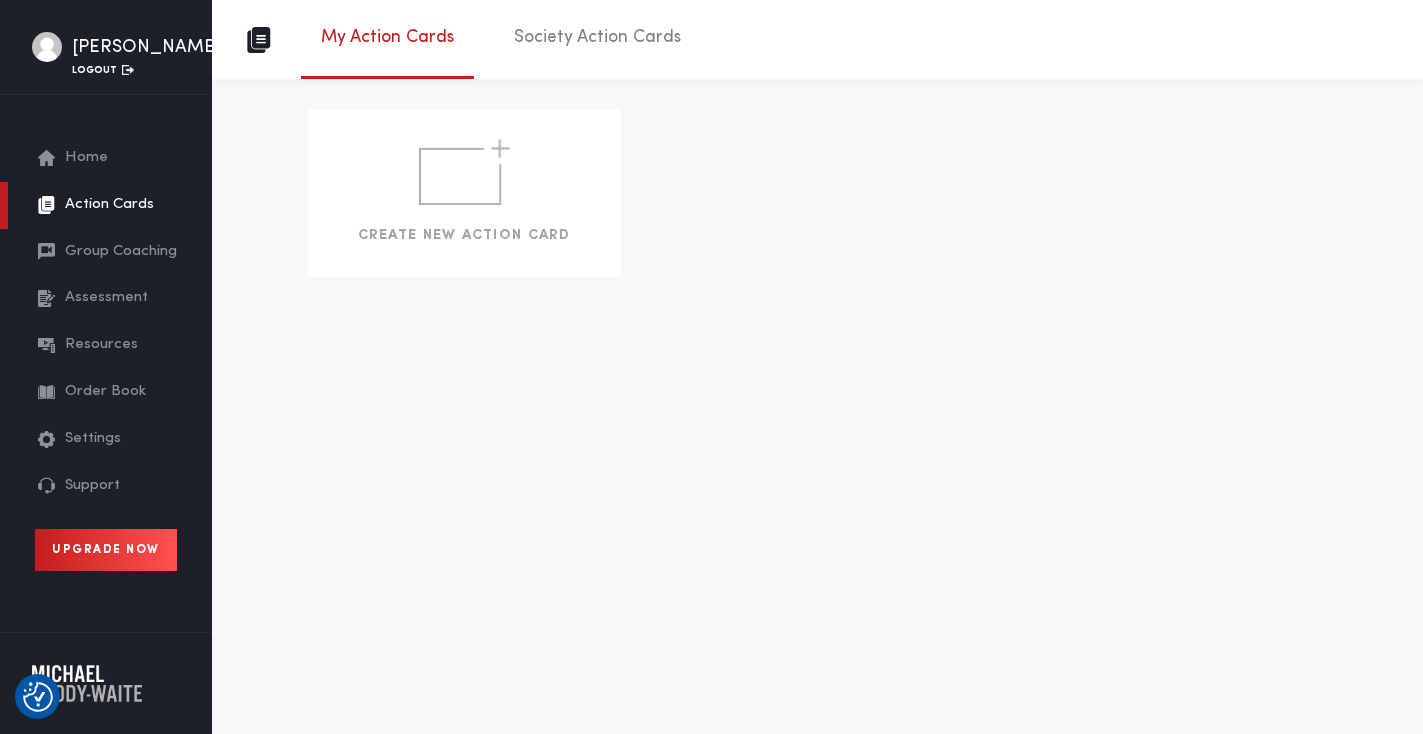 scroll, scrollTop: 0, scrollLeft: 0, axis: both 